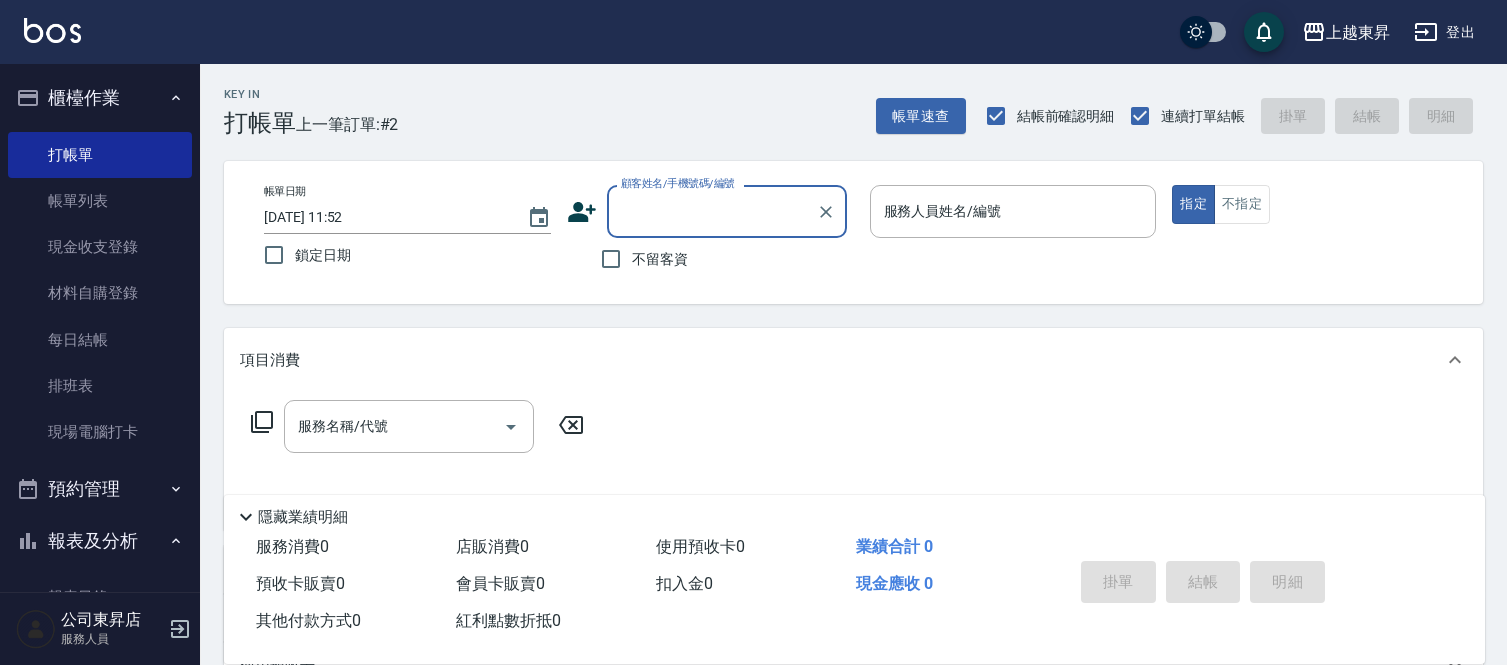scroll, scrollTop: 0, scrollLeft: 0, axis: both 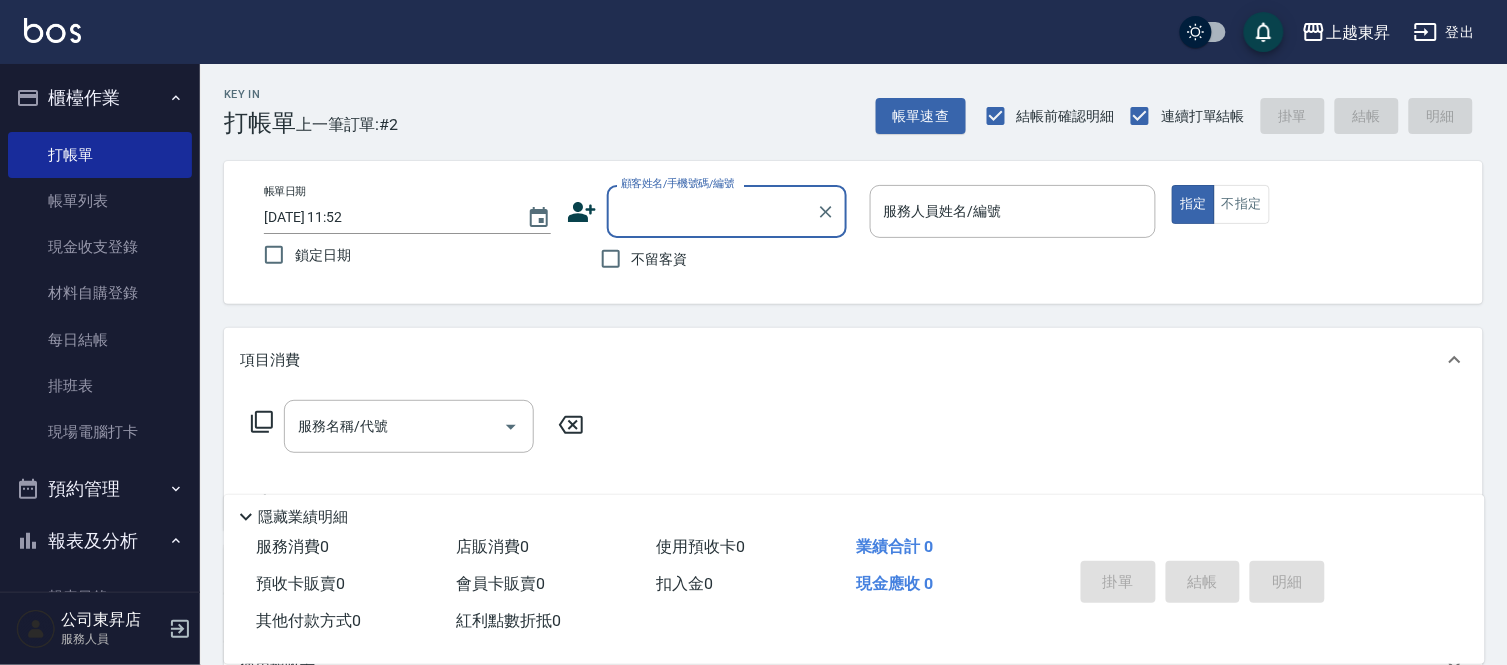click on "顧客姓名/手機號碼/編號" at bounding box center [712, 211] 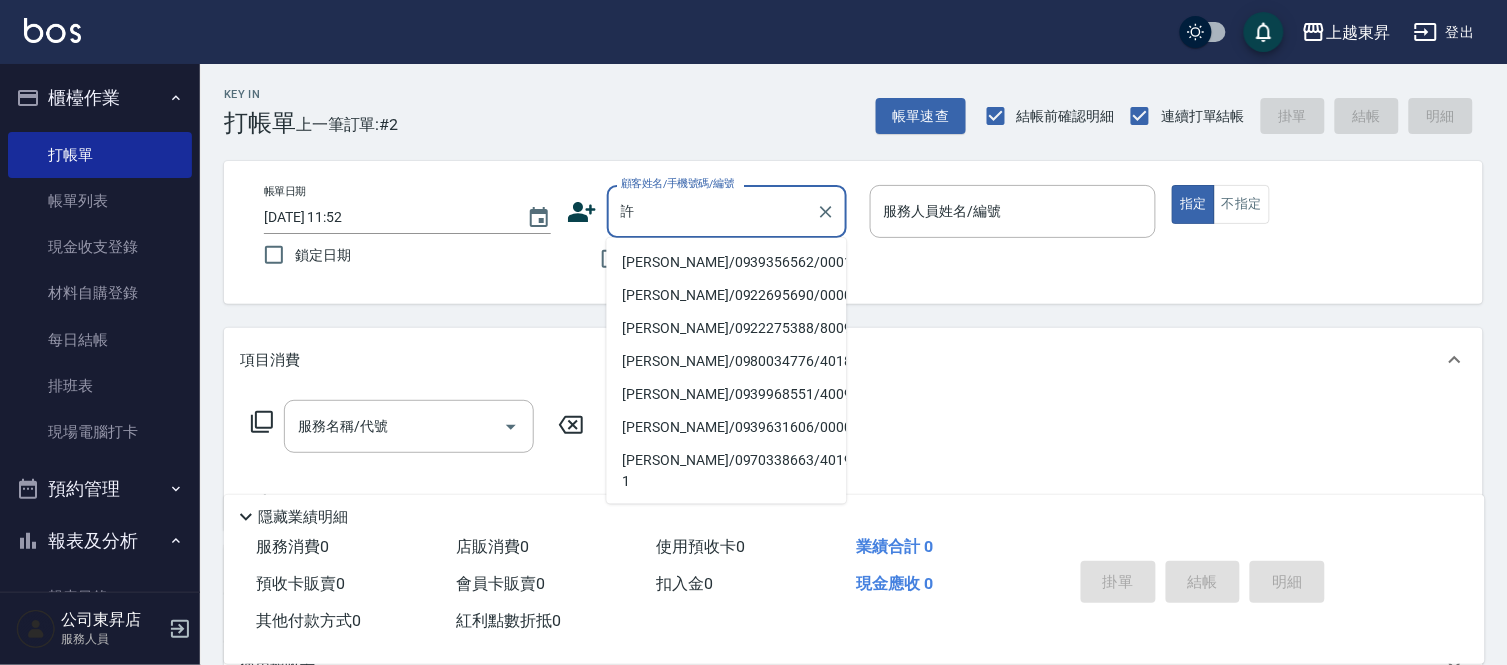 drag, startPoint x: 797, startPoint y: 261, endPoint x: 822, endPoint y: 323, distance: 66.85058 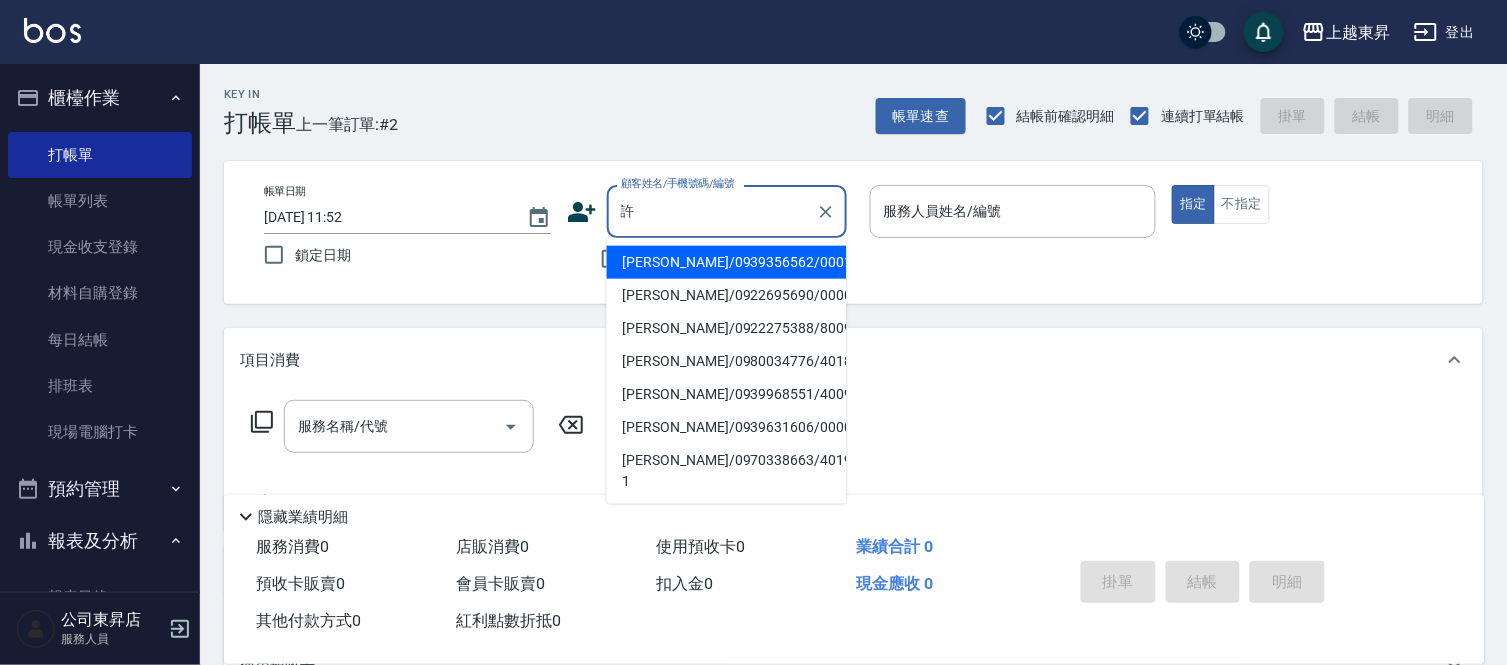 click on "[PERSON_NAME]/0939356562/00011" at bounding box center (727, 262) 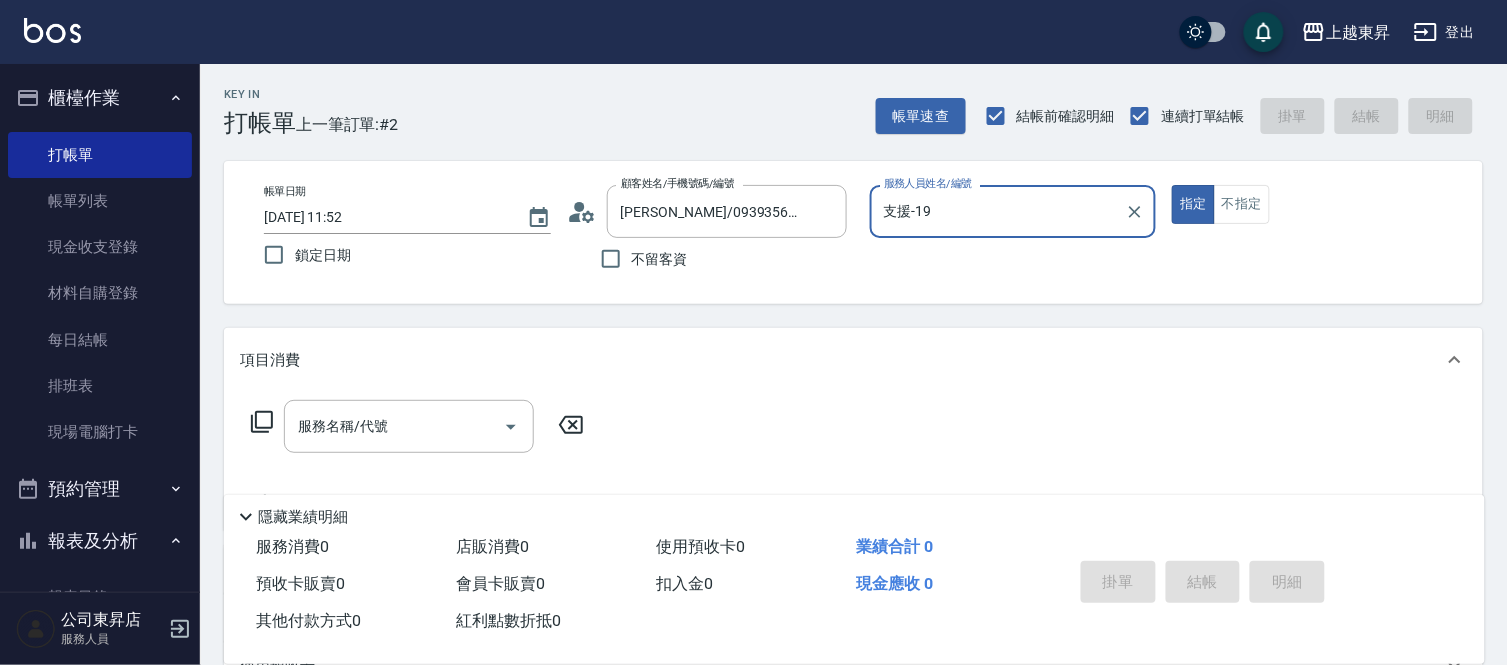 type on "支援-19" 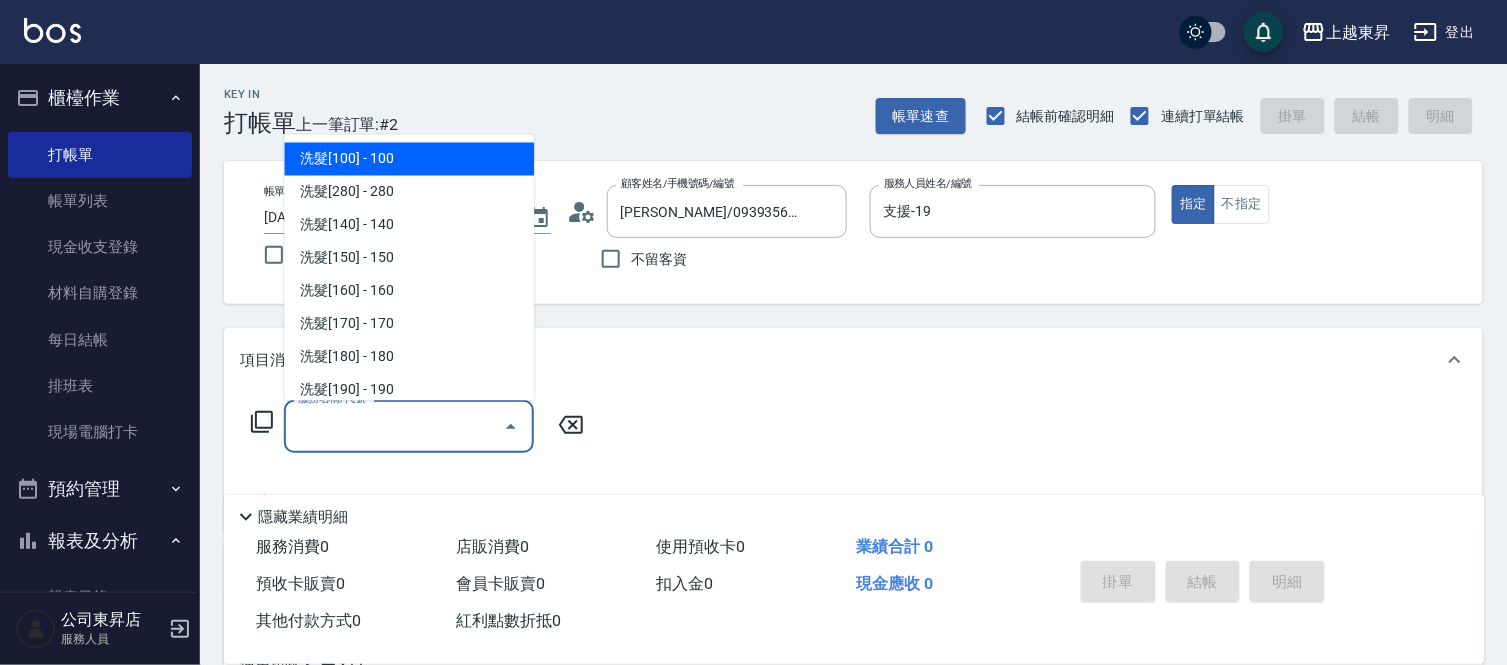 click on "服務名稱/代號 服務名稱/代號" at bounding box center (409, 426) 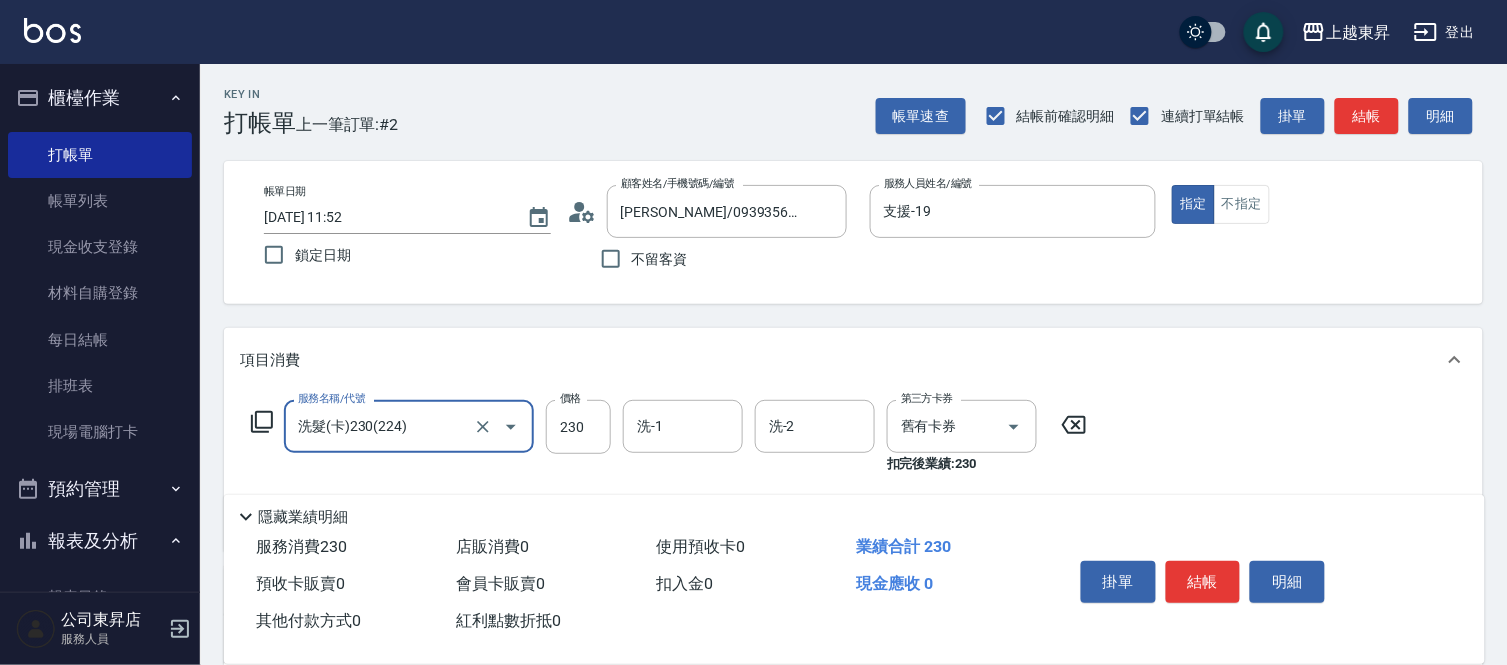 type on "洗髮(卡)230(224)" 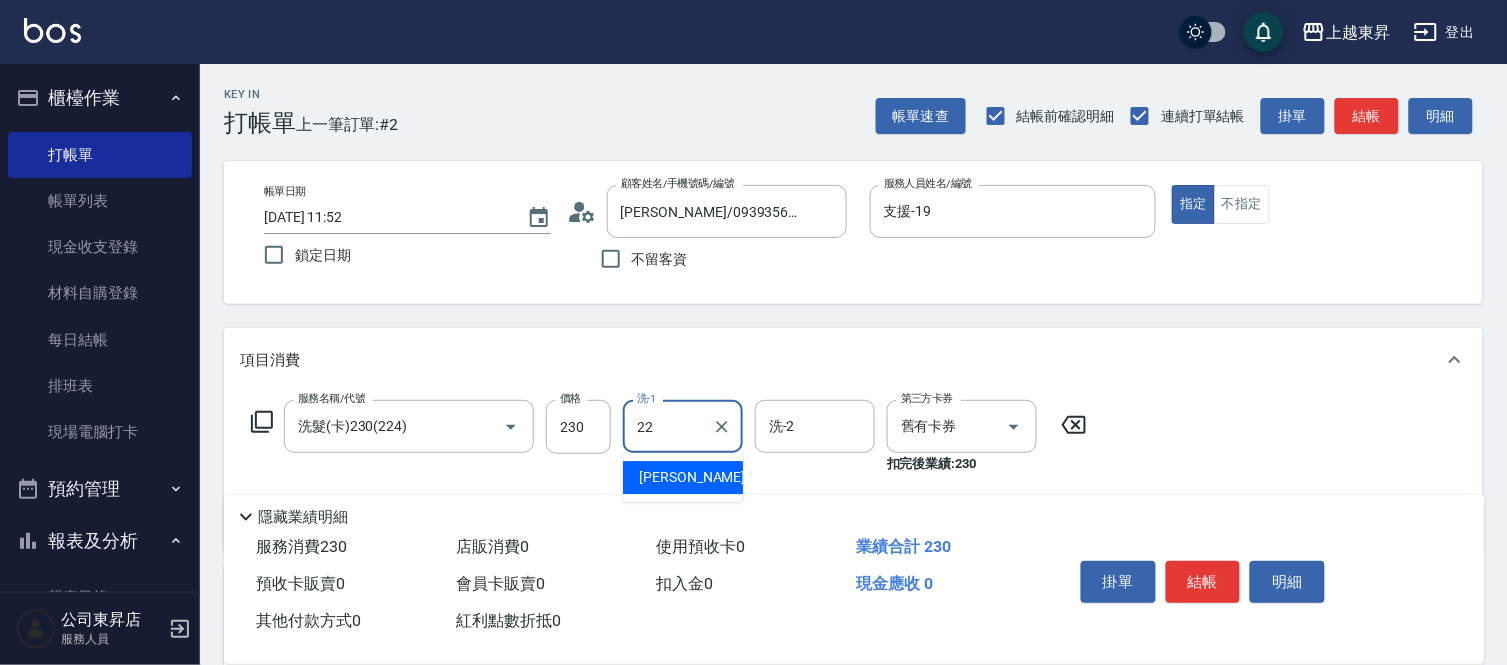 type on "[PERSON_NAME]-22" 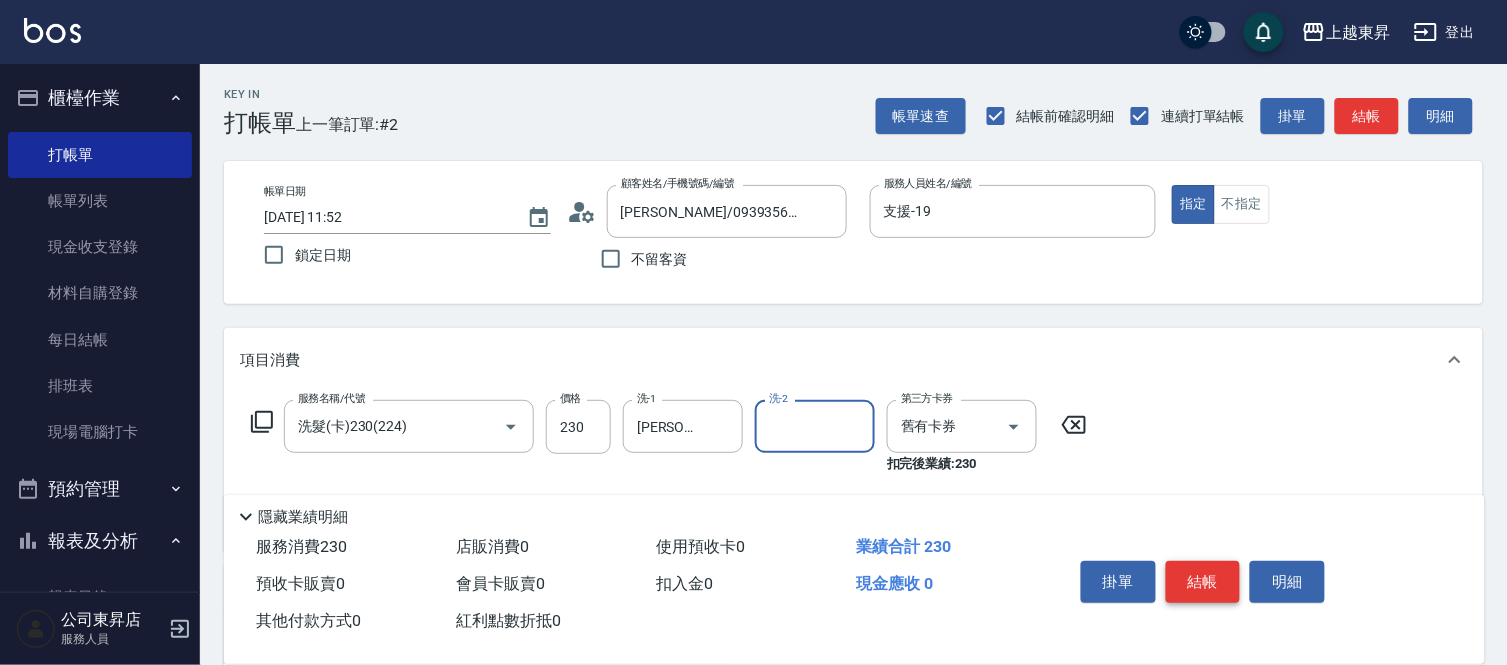 drag, startPoint x: 1202, startPoint y: 566, endPoint x: 1216, endPoint y: 592, distance: 29.529646 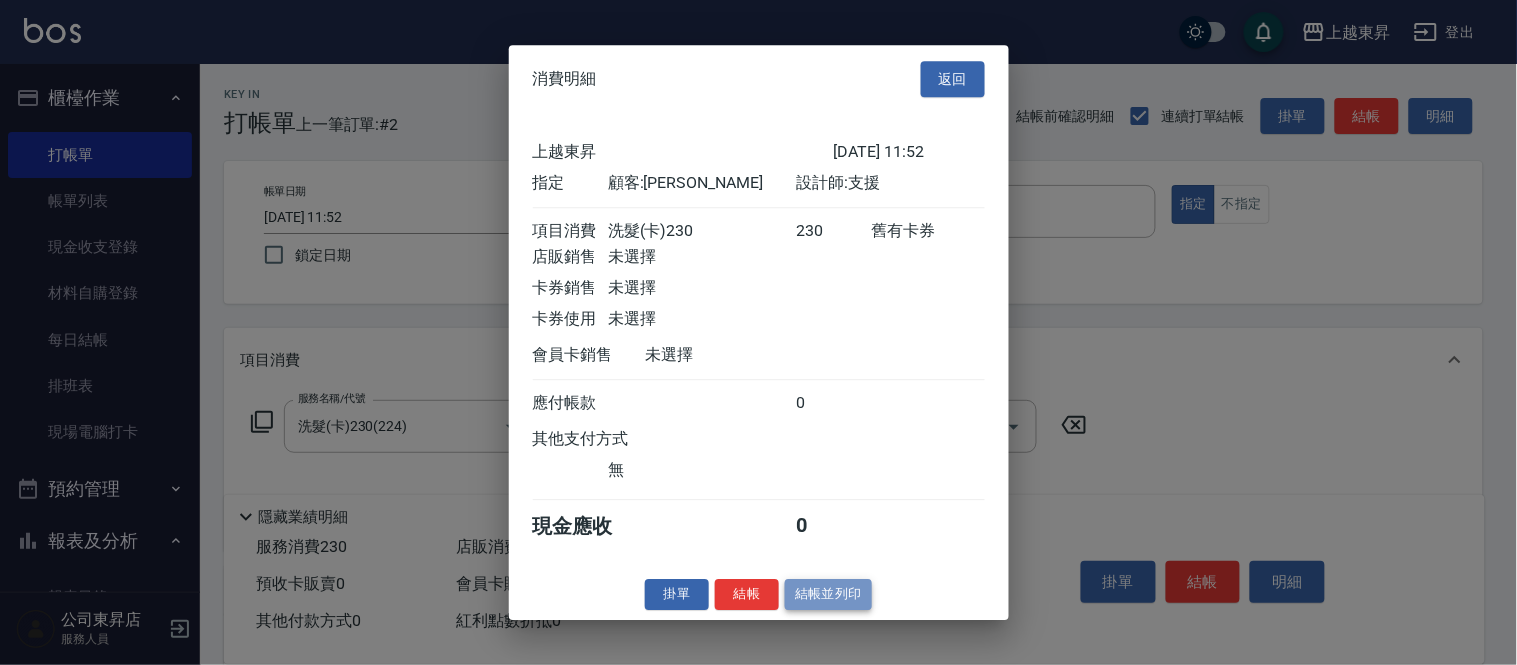 click on "結帳並列印" at bounding box center (828, 594) 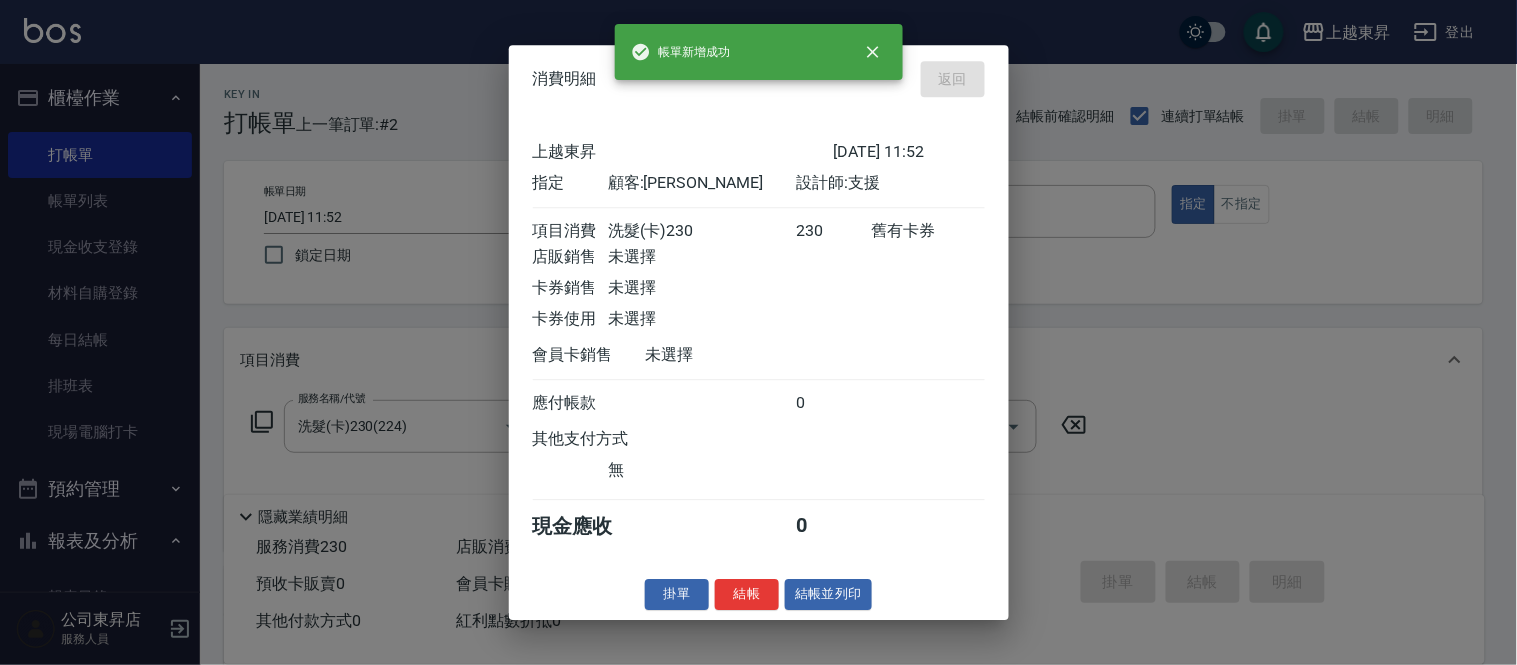 type on "[DATE] 12:33" 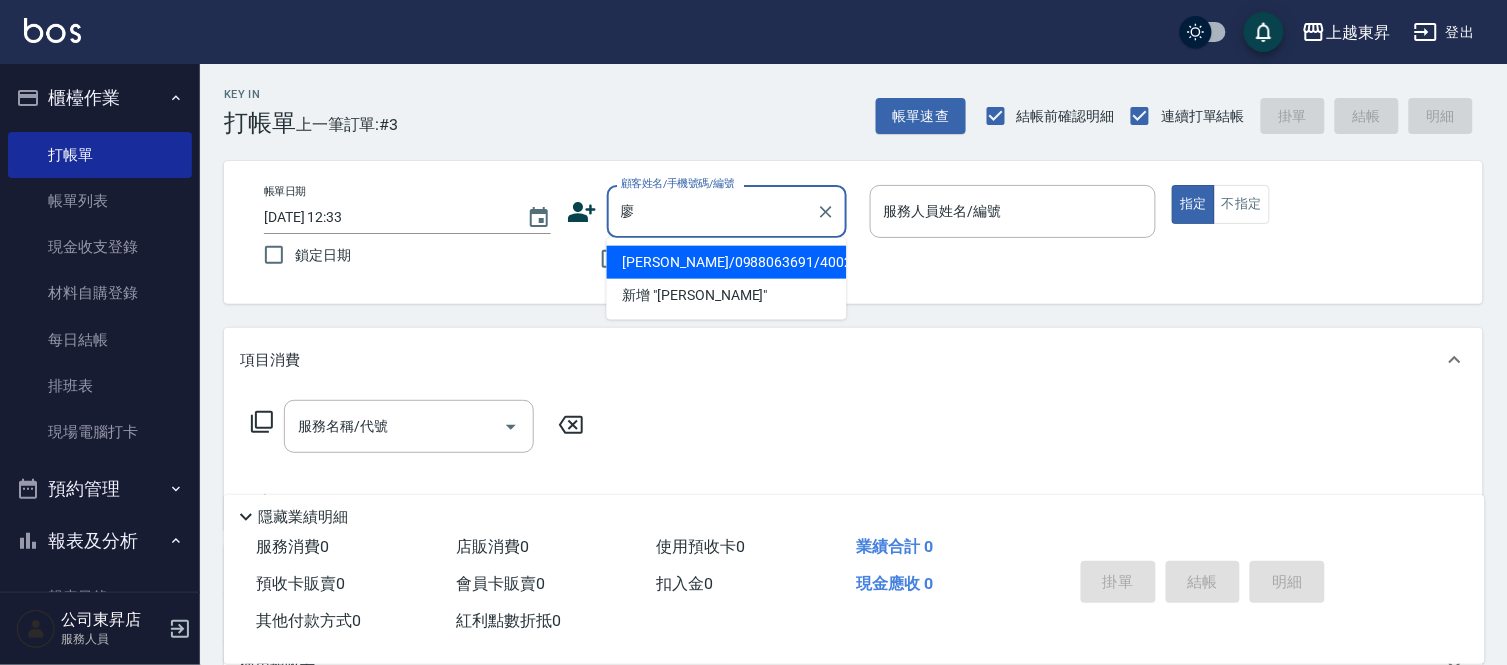 click on "[PERSON_NAME]/0988063691/40024" at bounding box center [727, 262] 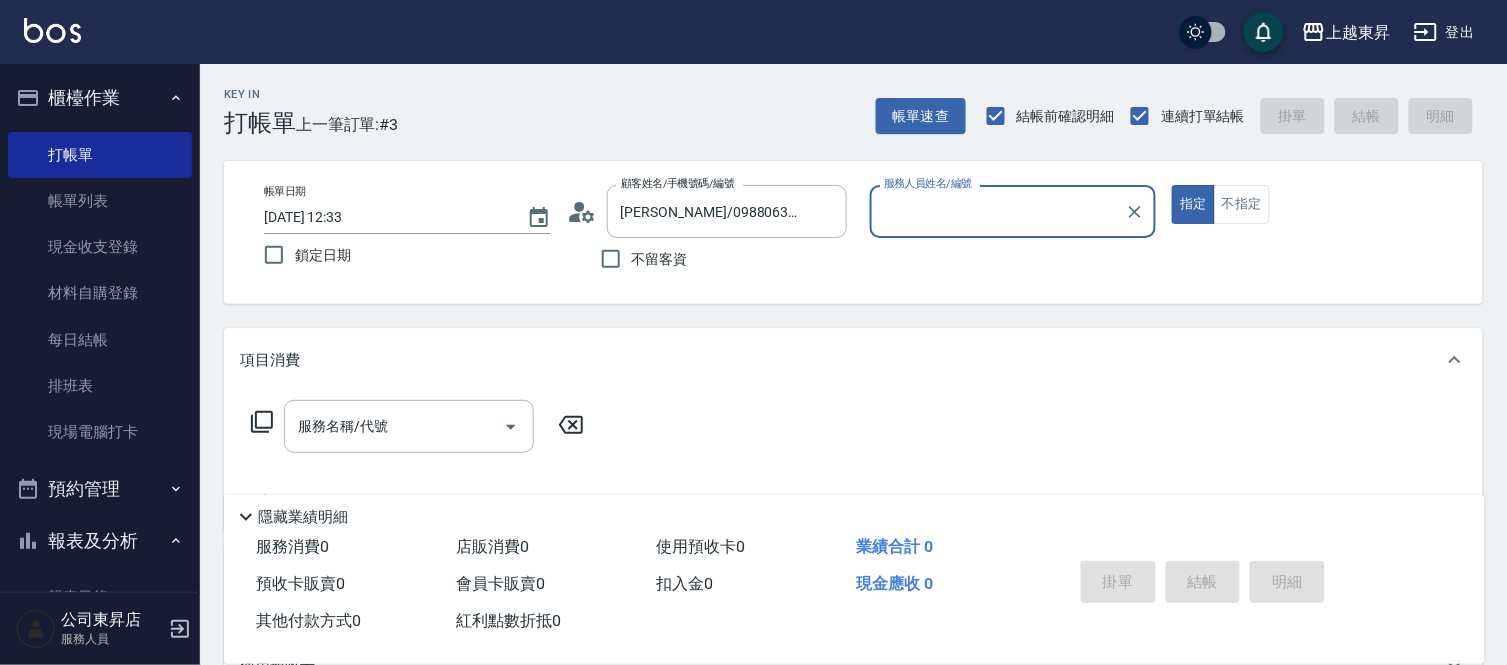 type on "[PERSON_NAME]04" 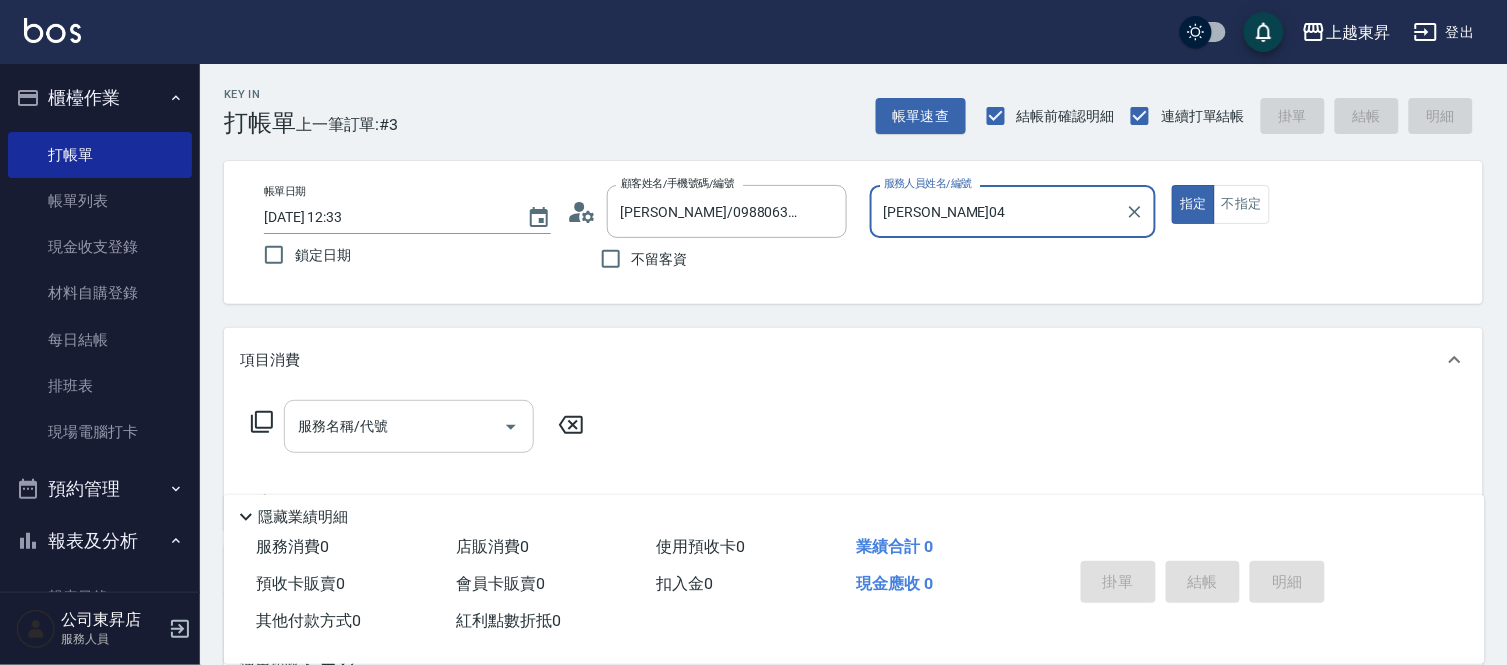 click on "服務名稱/代號" at bounding box center (394, 426) 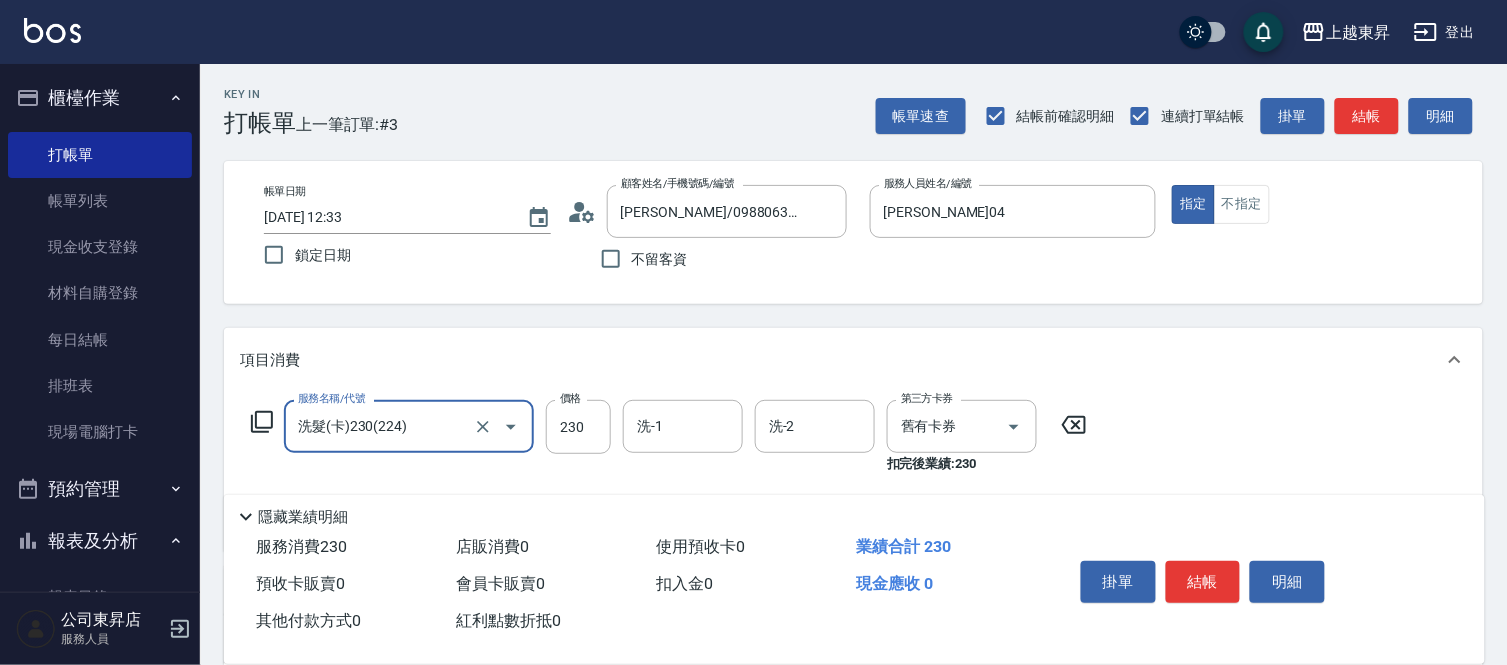 type on "洗髮(卡)230(224)" 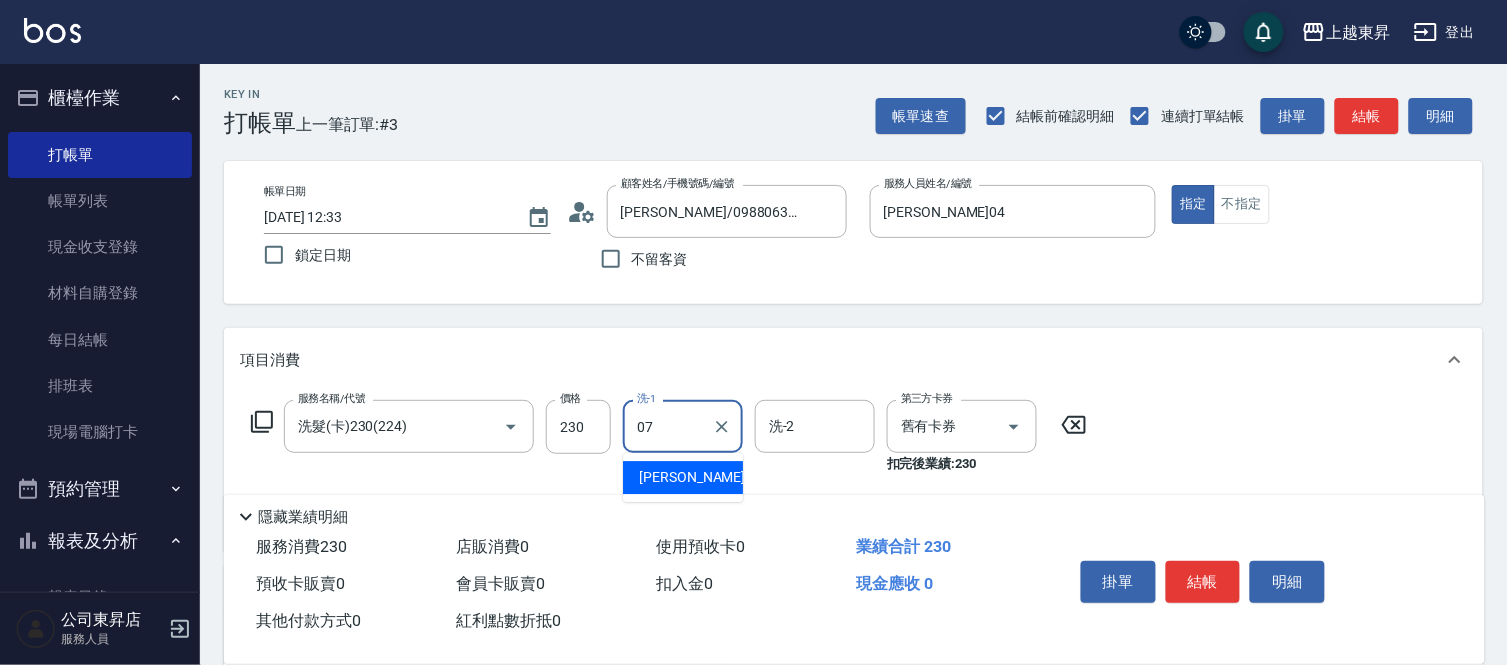 type on "[PERSON_NAME]-07" 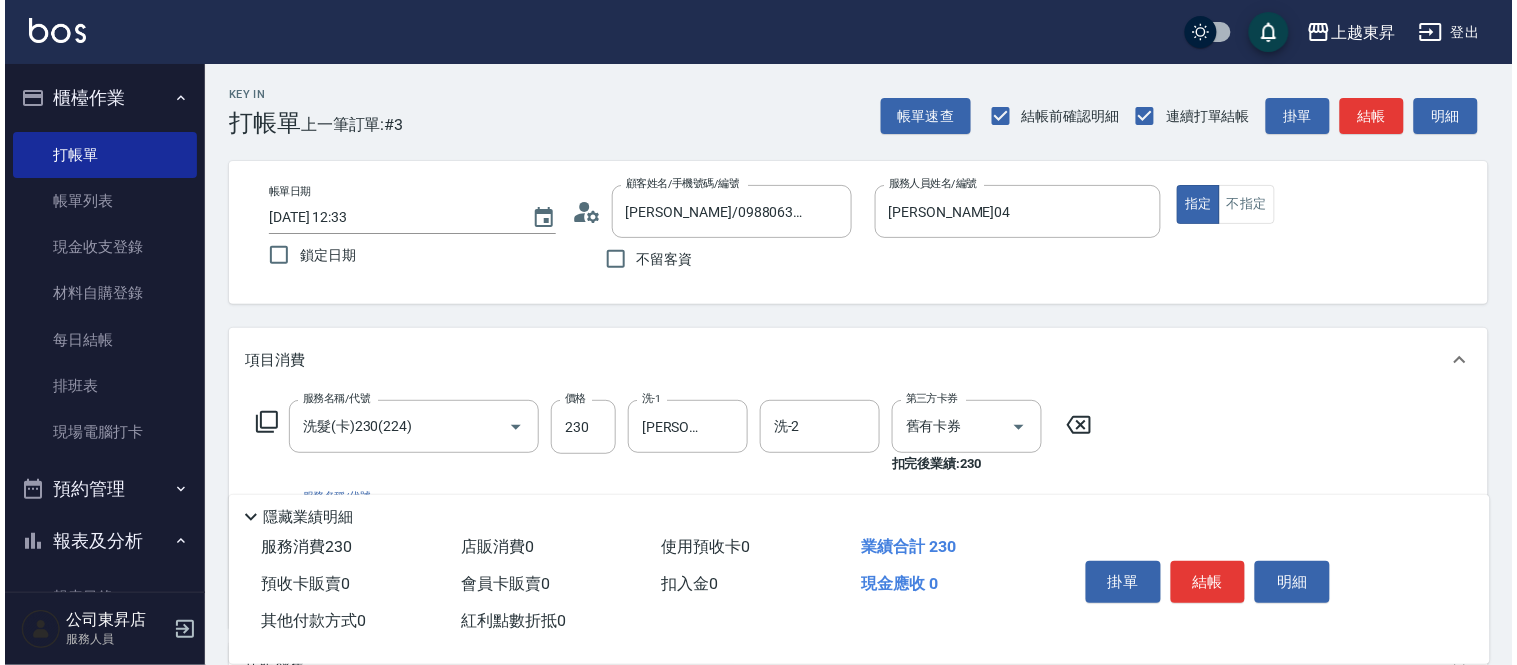 scroll, scrollTop: 333, scrollLeft: 0, axis: vertical 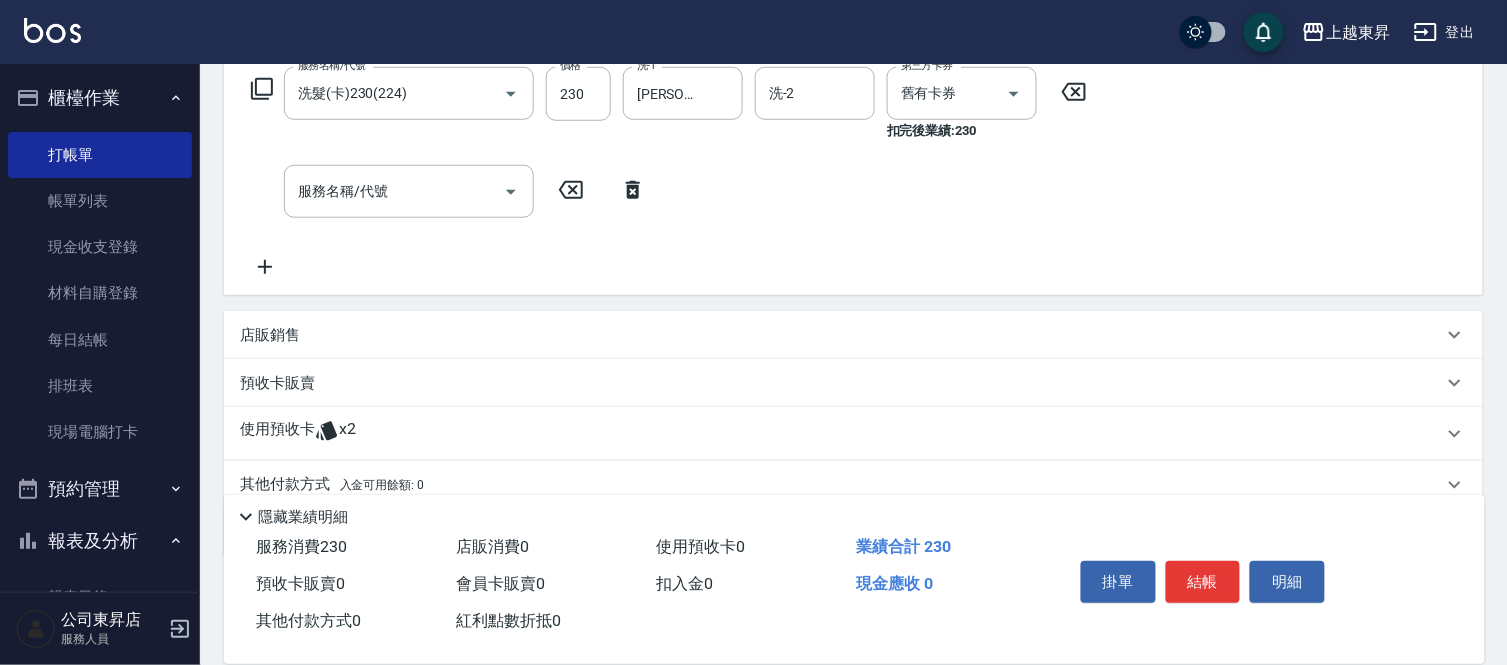 drag, startPoint x: 631, startPoint y: 194, endPoint x: 484, endPoint y: 192, distance: 147.01361 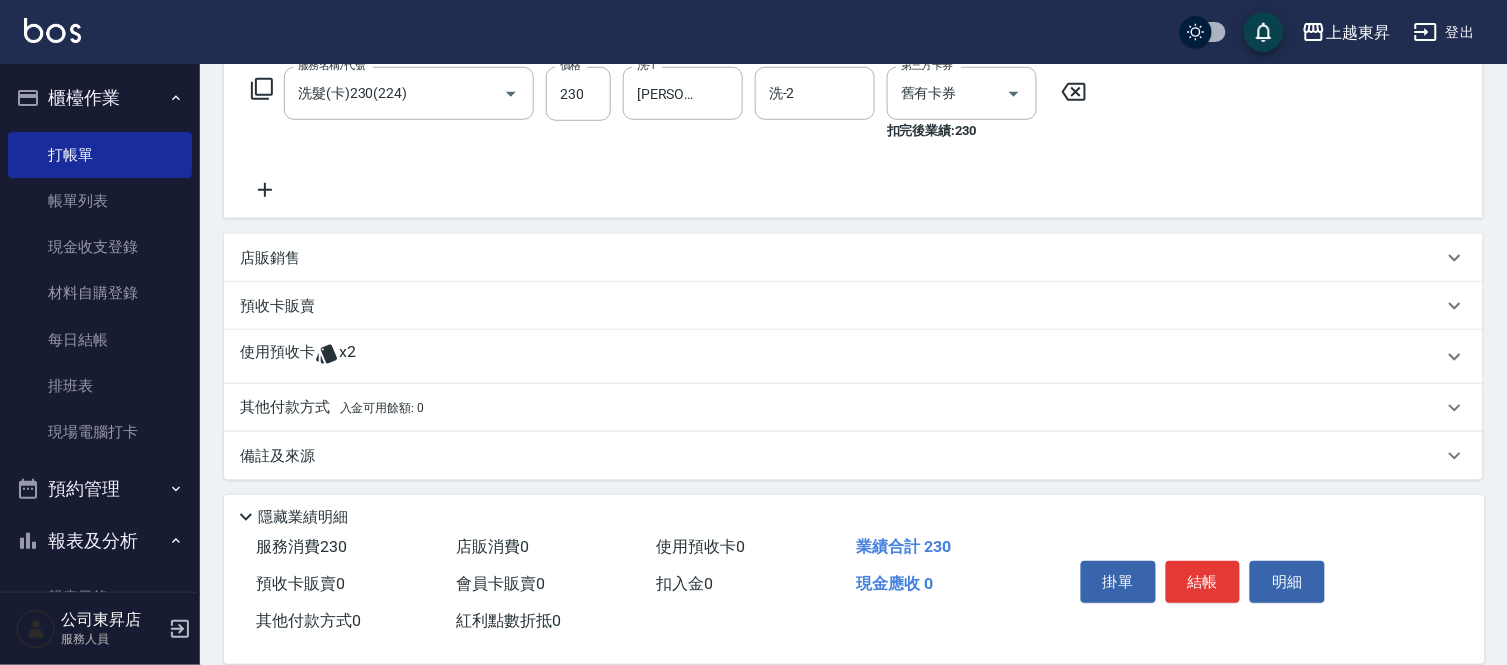 click 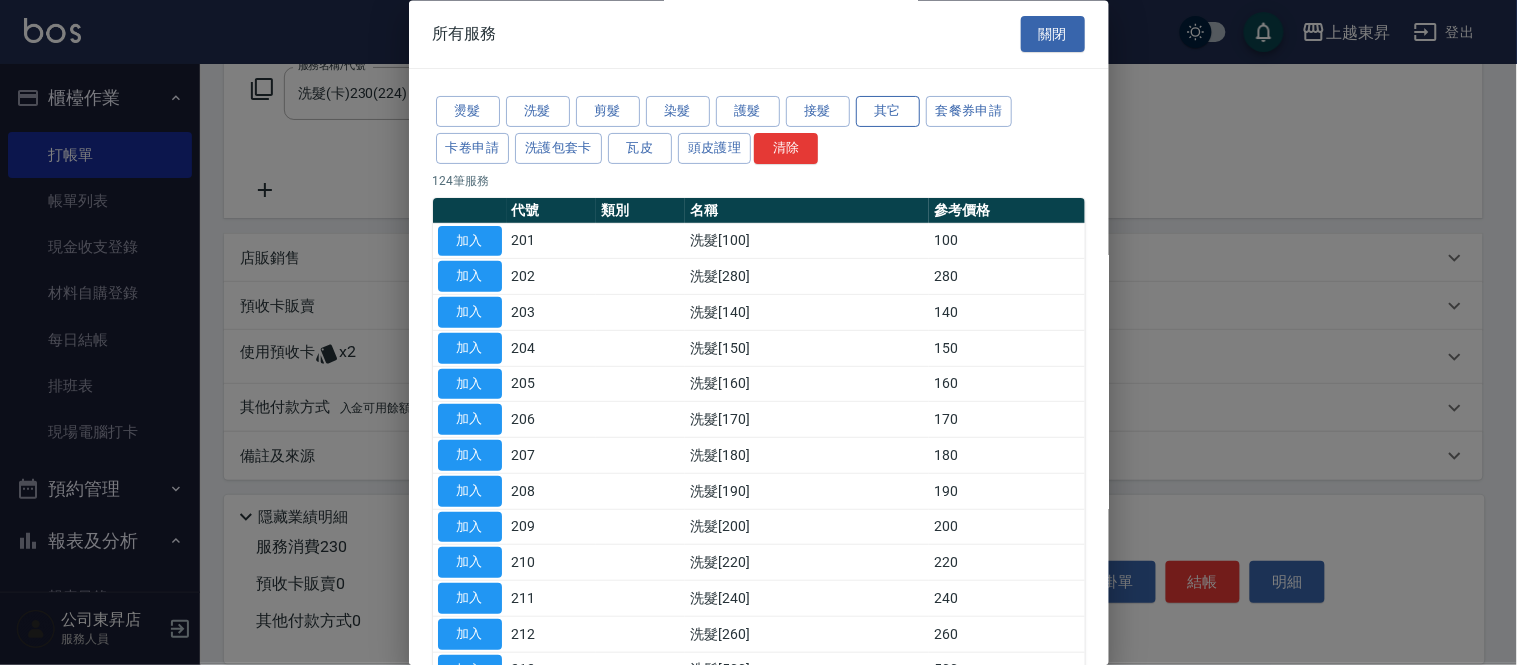 click on "其它" at bounding box center (888, 112) 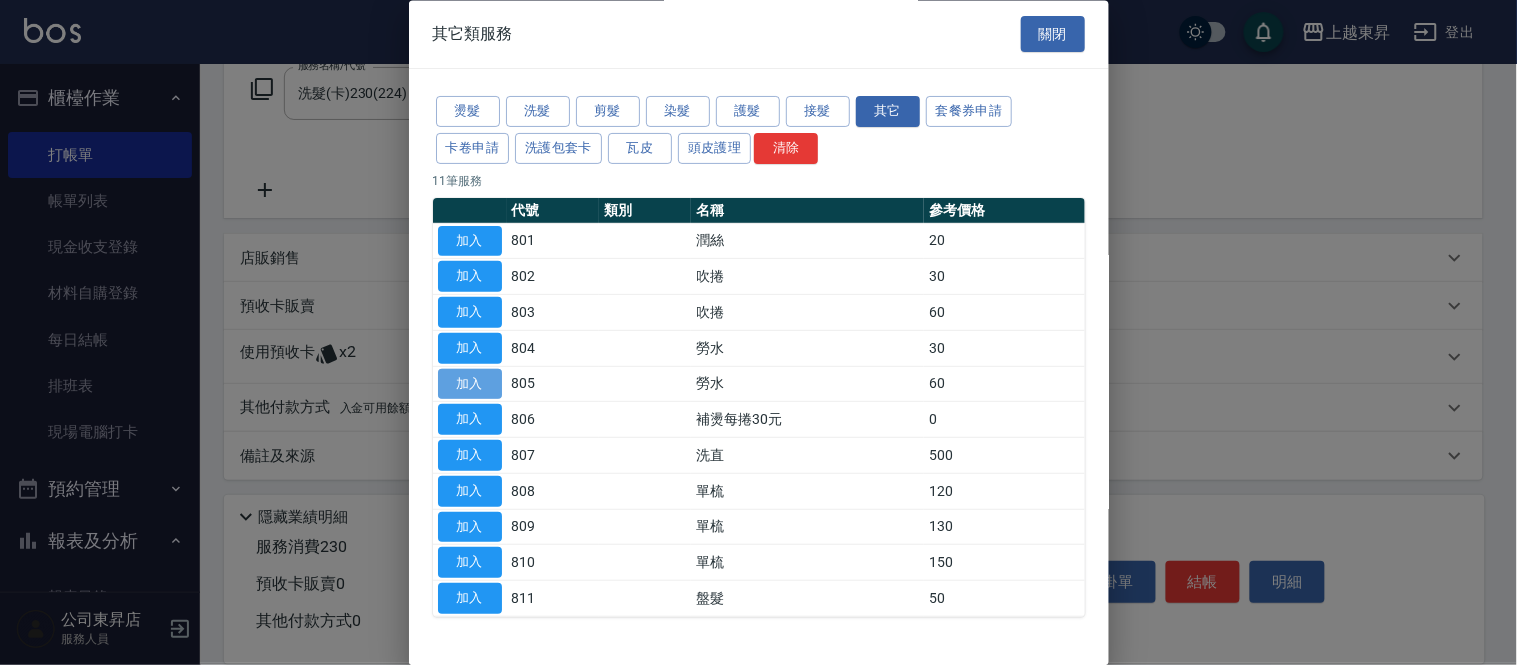 click on "加入" at bounding box center (470, 384) 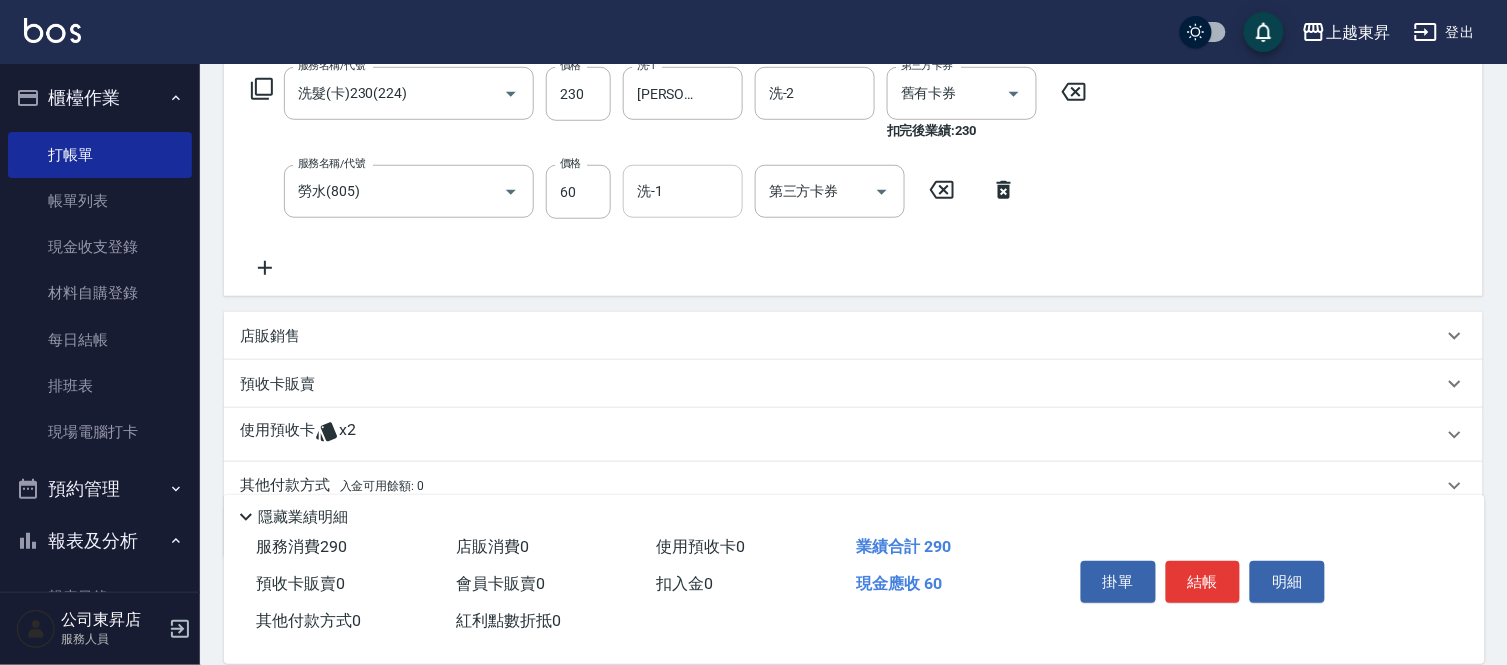 click on "洗-1" at bounding box center [683, 191] 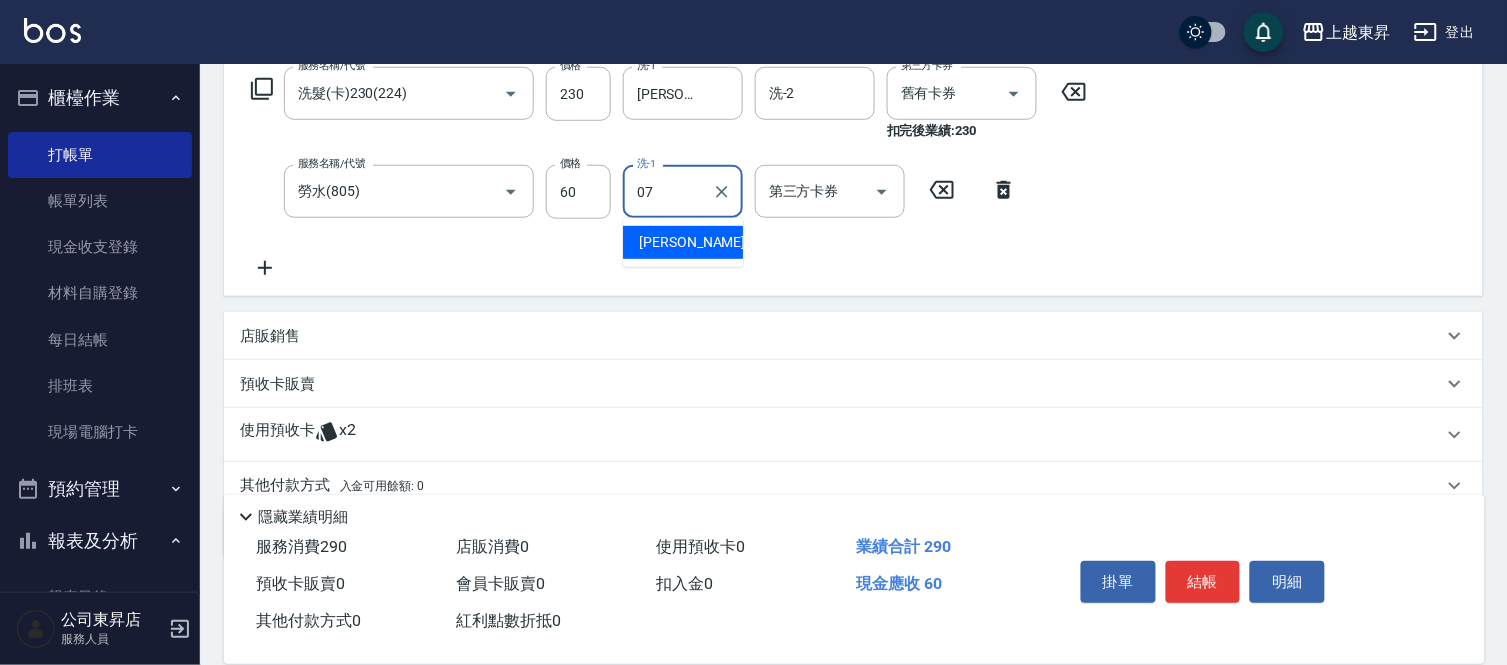 type on "[PERSON_NAME]-07" 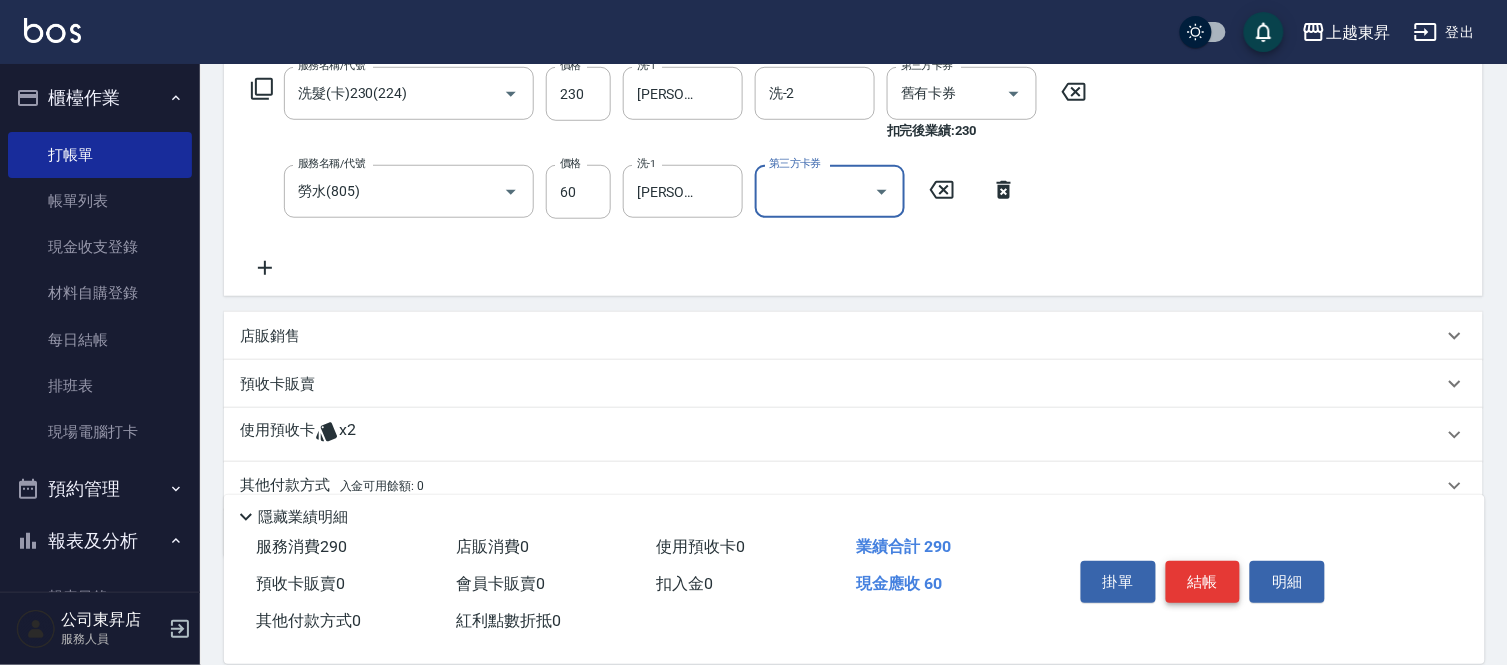 click on "結帳" at bounding box center [1203, 582] 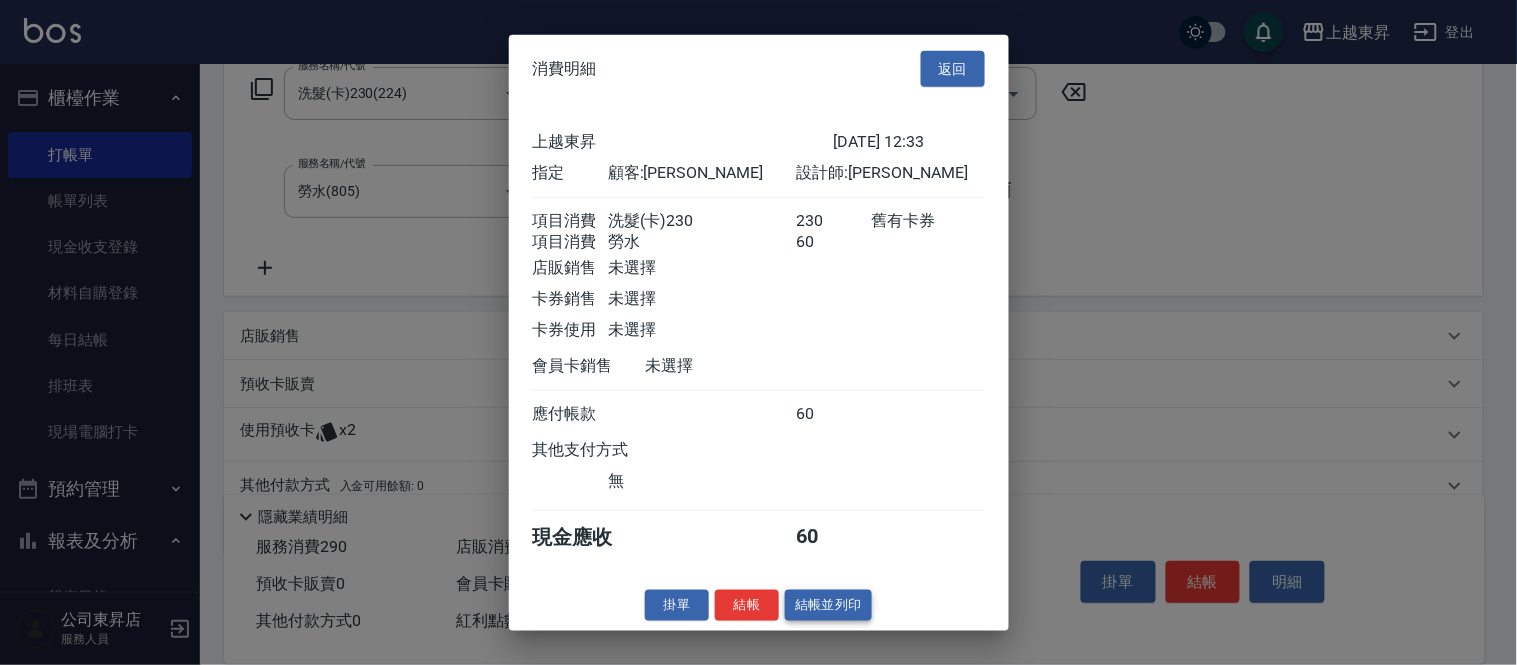 click on "結帳並列印" at bounding box center [828, 605] 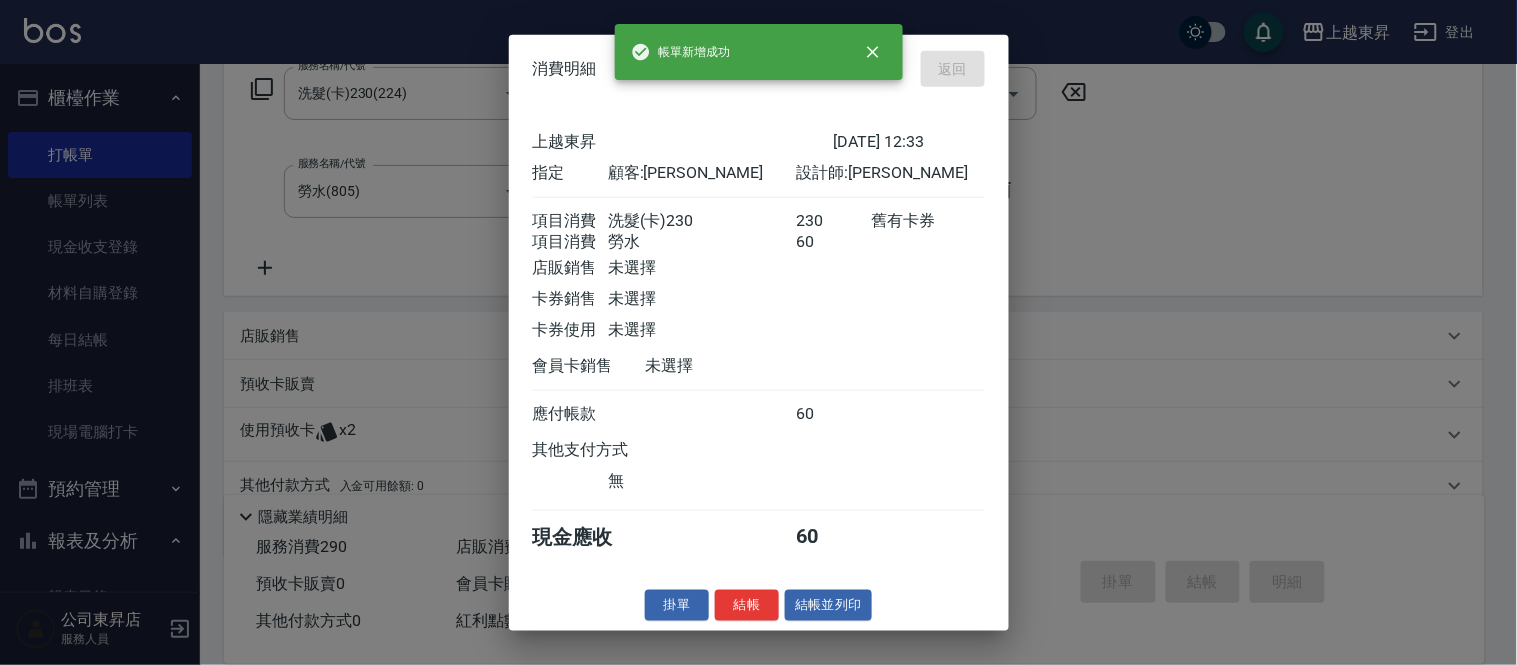 type on "[DATE] 12:50" 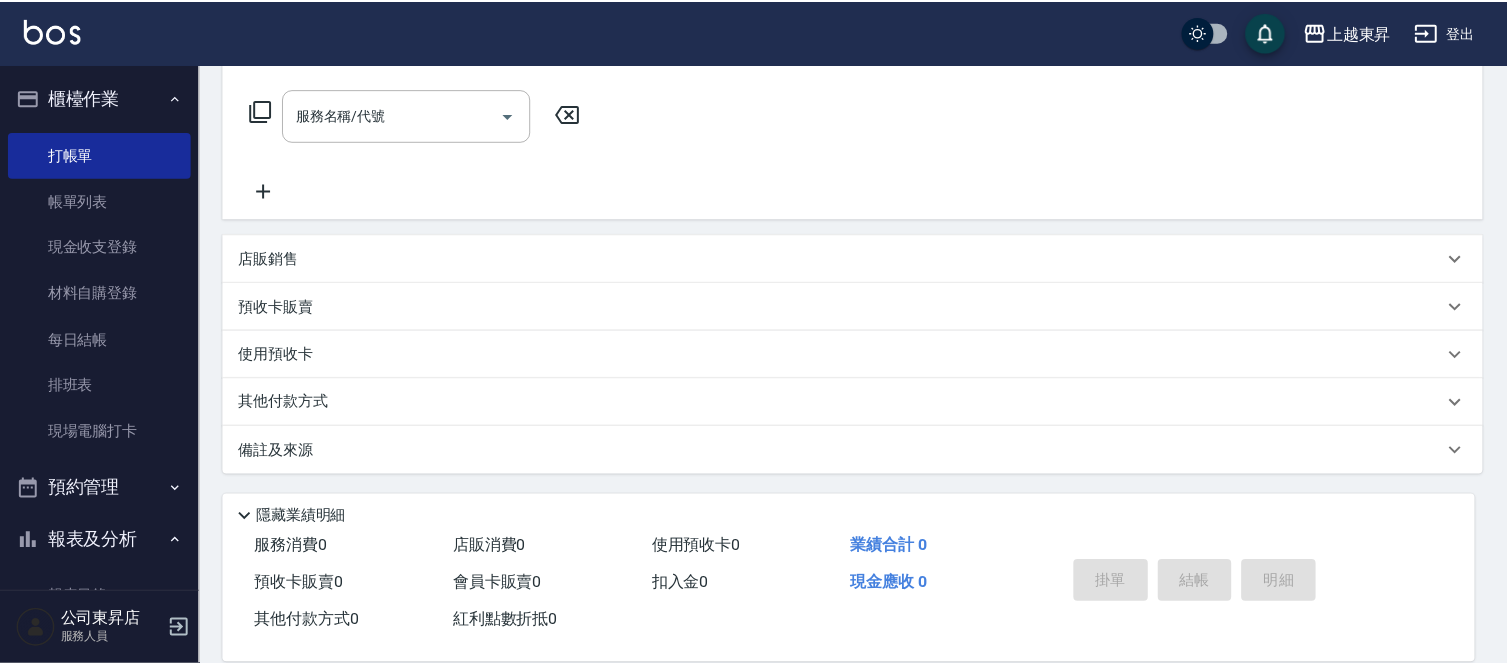 scroll, scrollTop: 0, scrollLeft: 0, axis: both 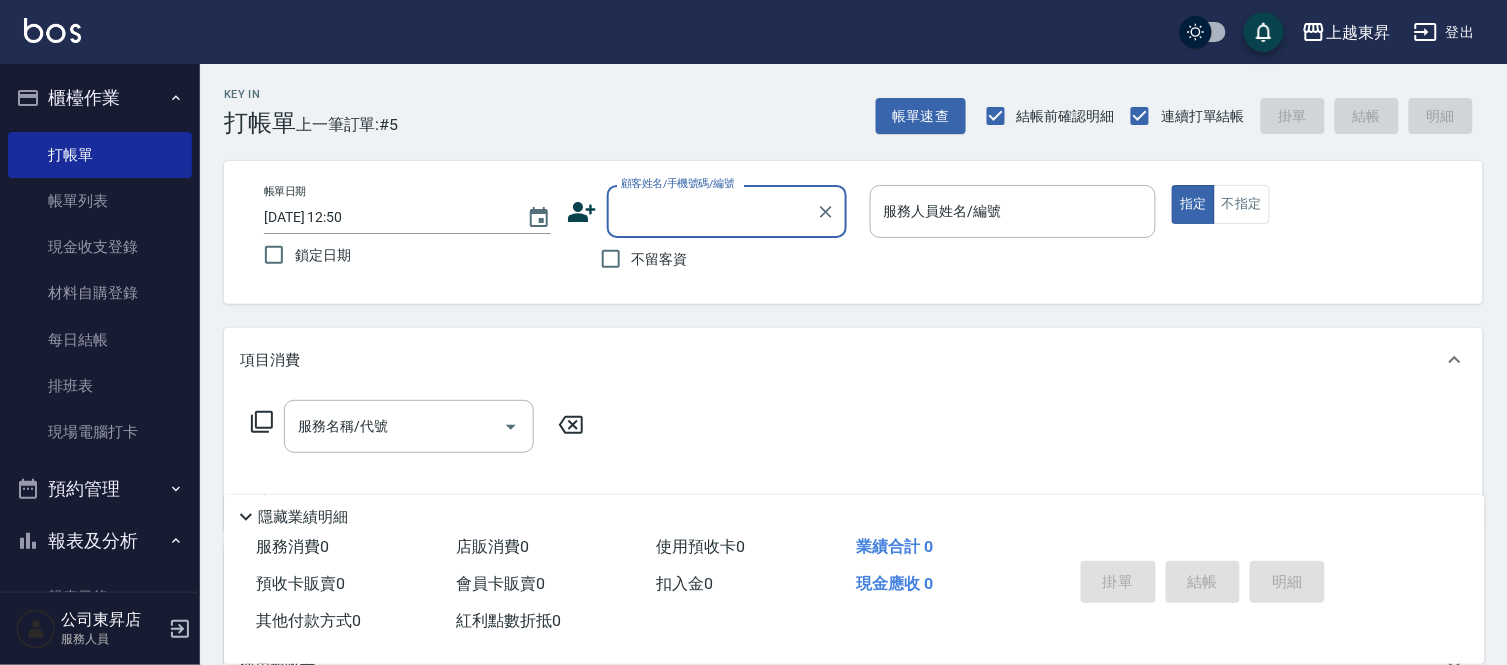 click on "顧客姓名/手機號碼/編號" at bounding box center [712, 211] 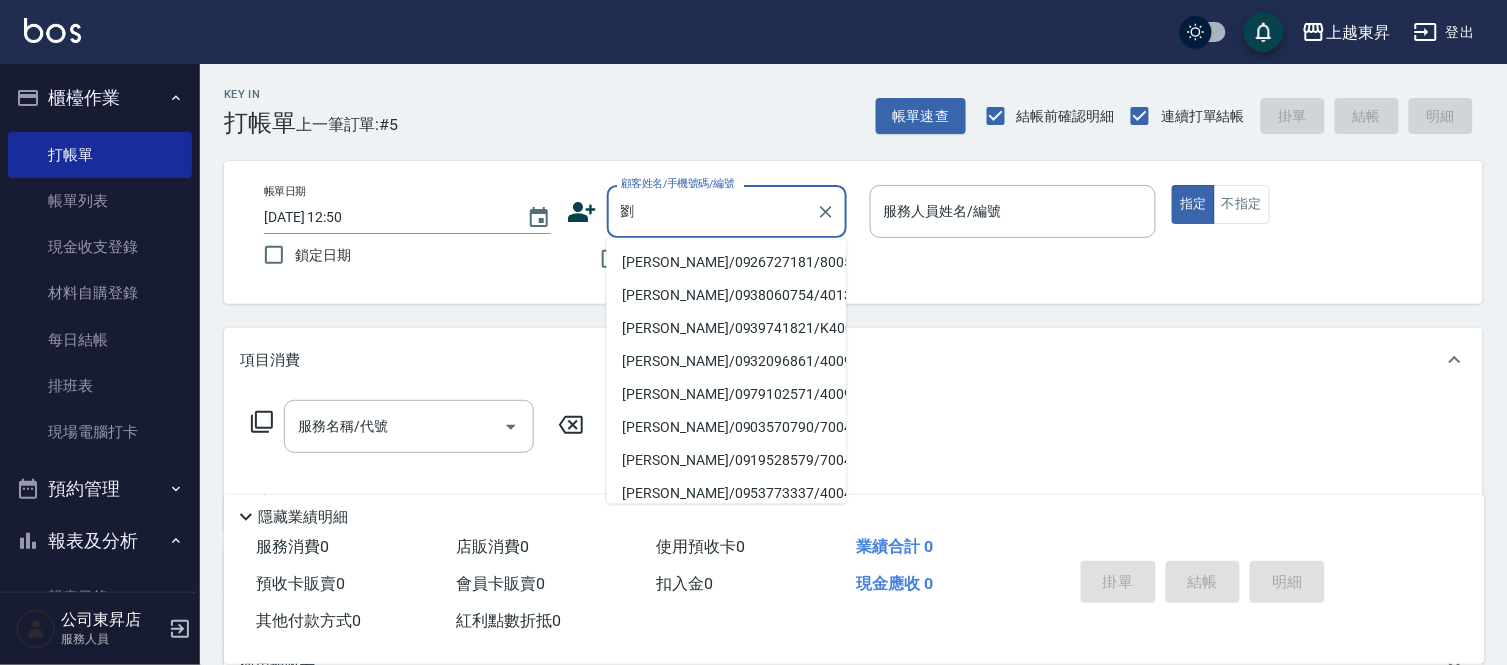 click on "[PERSON_NAME]/0926727181/80056" at bounding box center [727, 262] 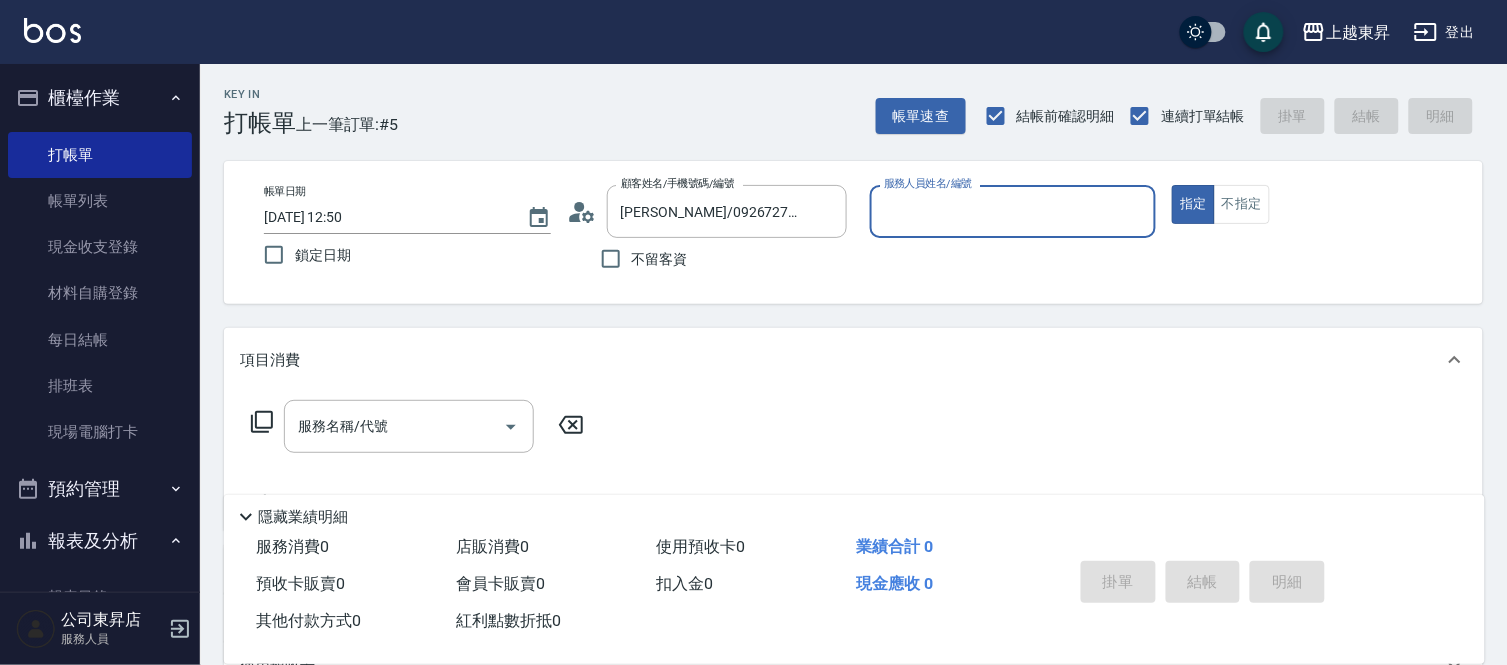 type on "[PERSON_NAME]-08" 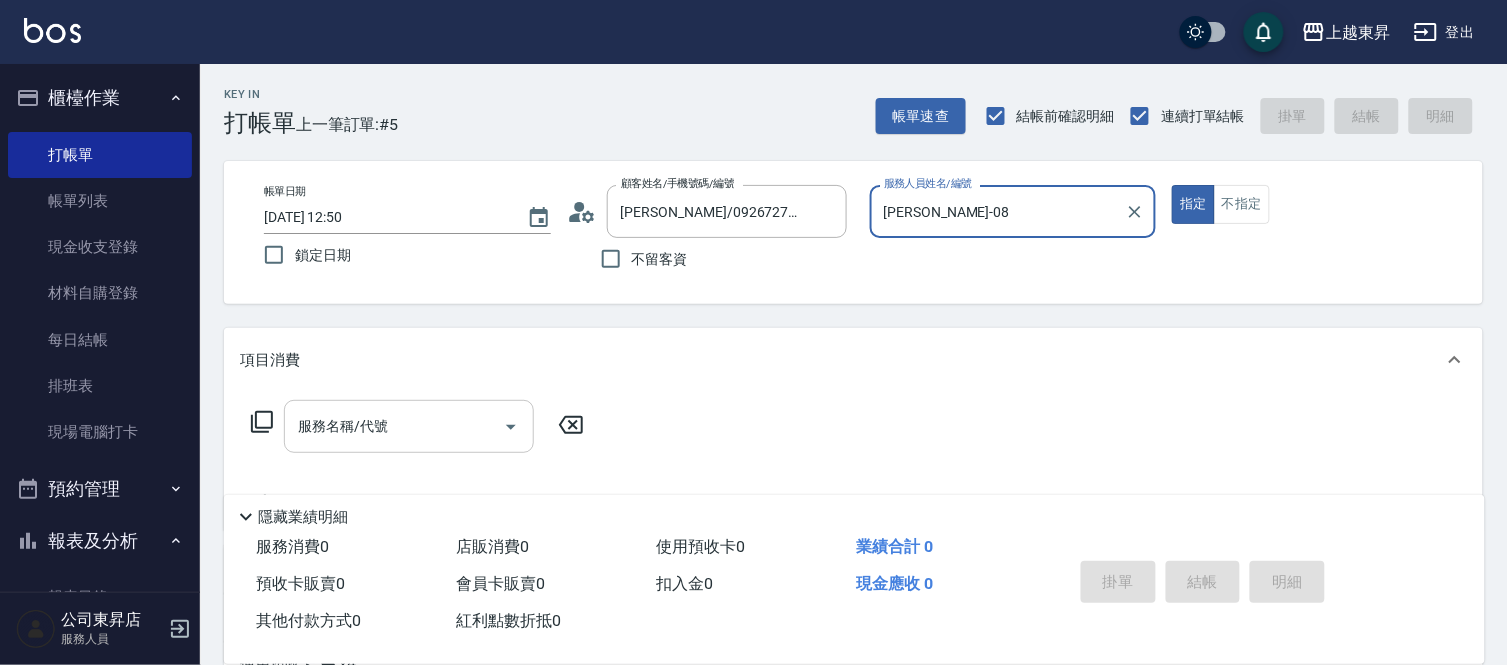 click on "服務名稱/代號" at bounding box center (394, 426) 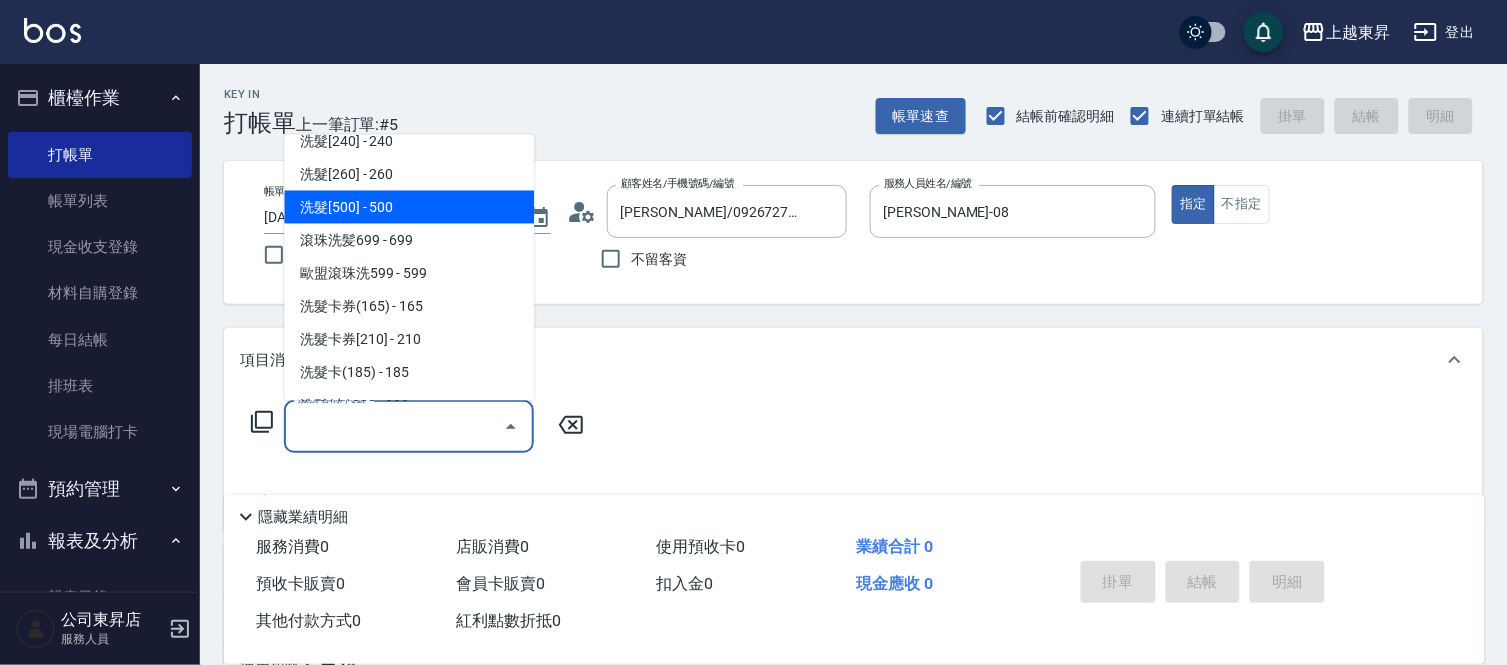 scroll, scrollTop: 444, scrollLeft: 0, axis: vertical 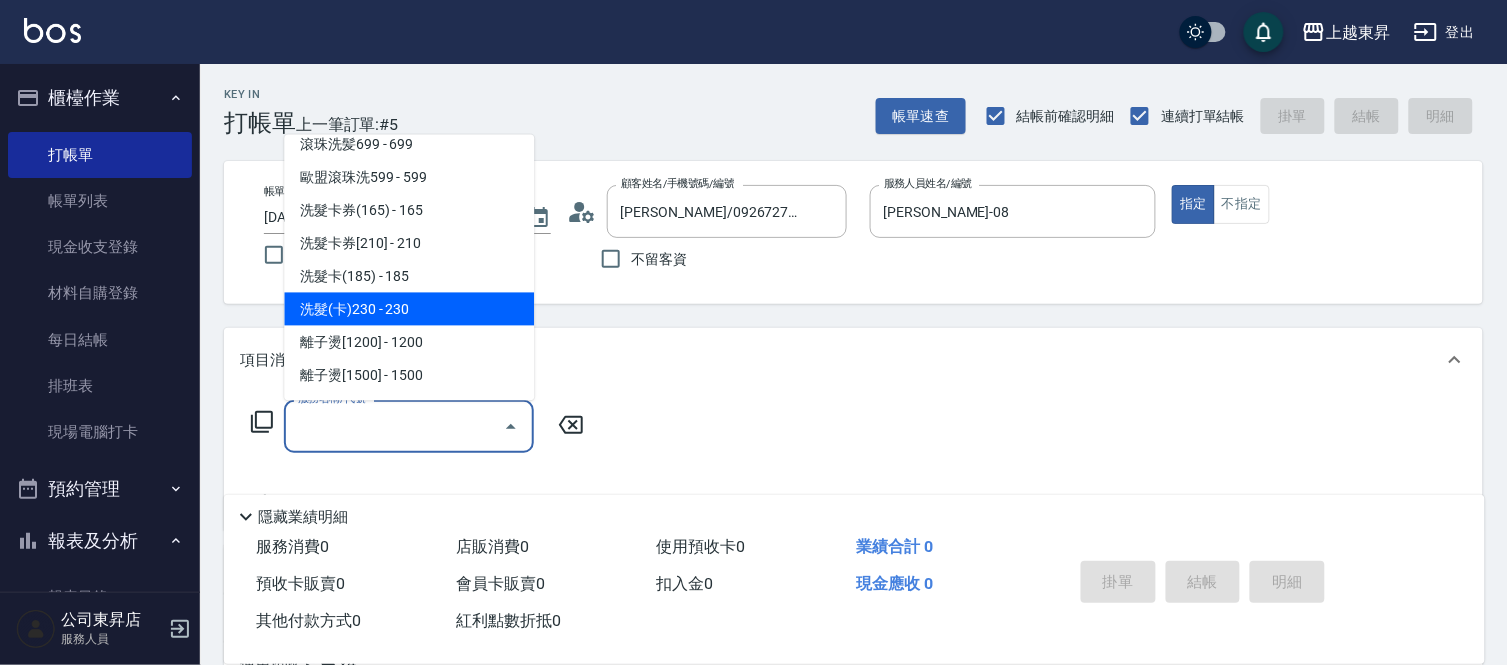 click on "洗髮(卡)230 - 230" at bounding box center [409, 309] 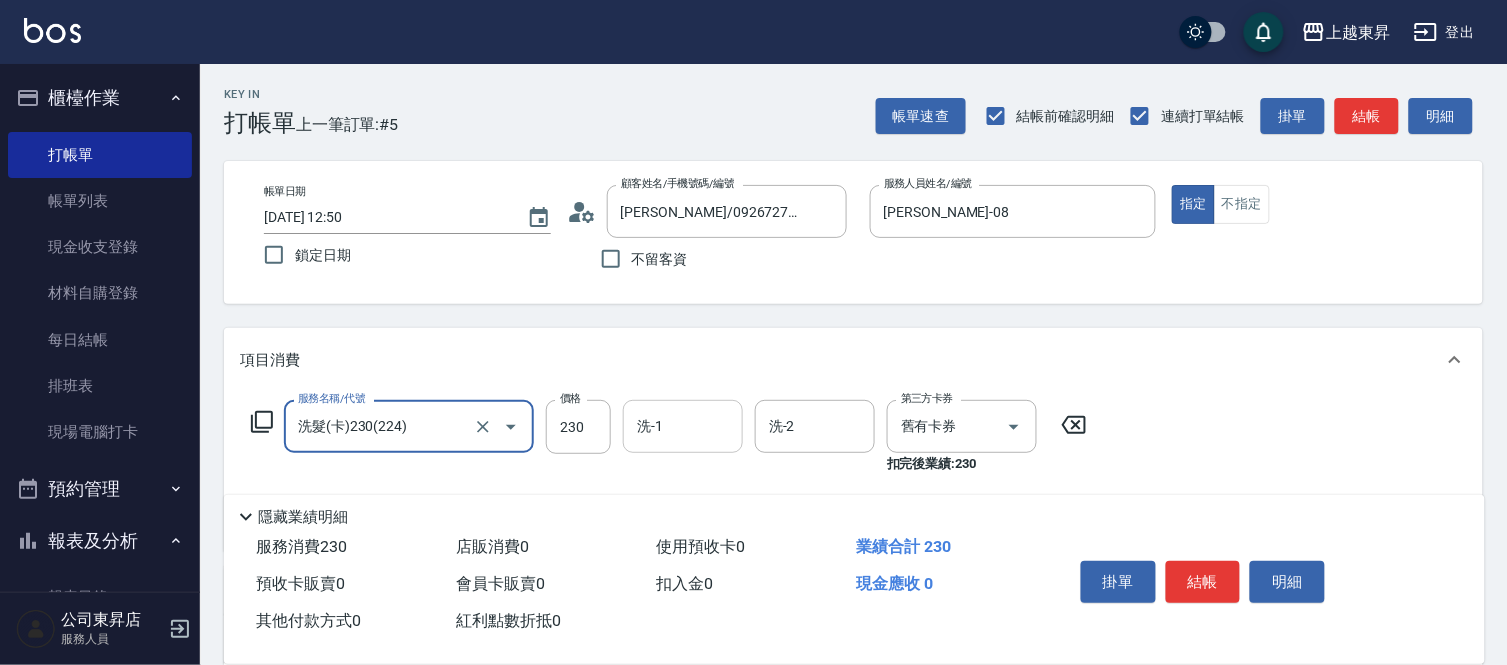 click on "洗-1" at bounding box center (683, 426) 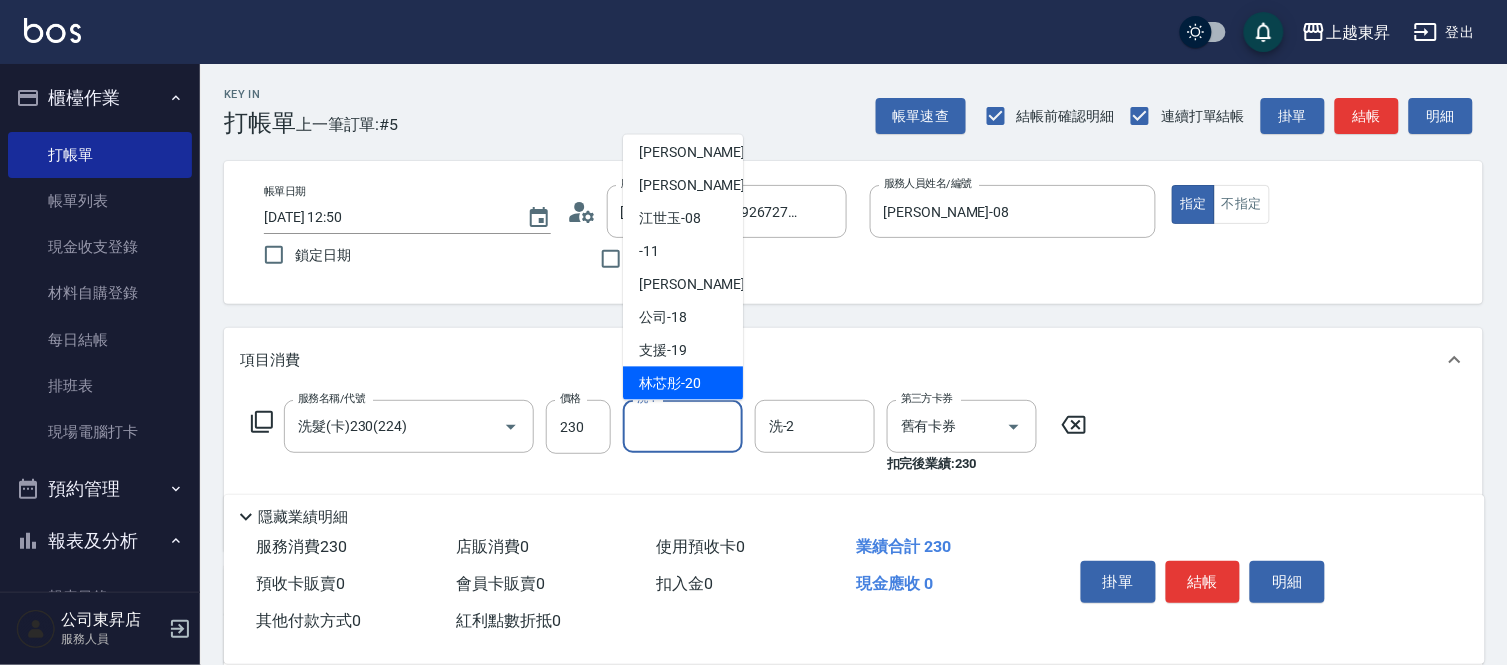 scroll, scrollTop: 222, scrollLeft: 0, axis: vertical 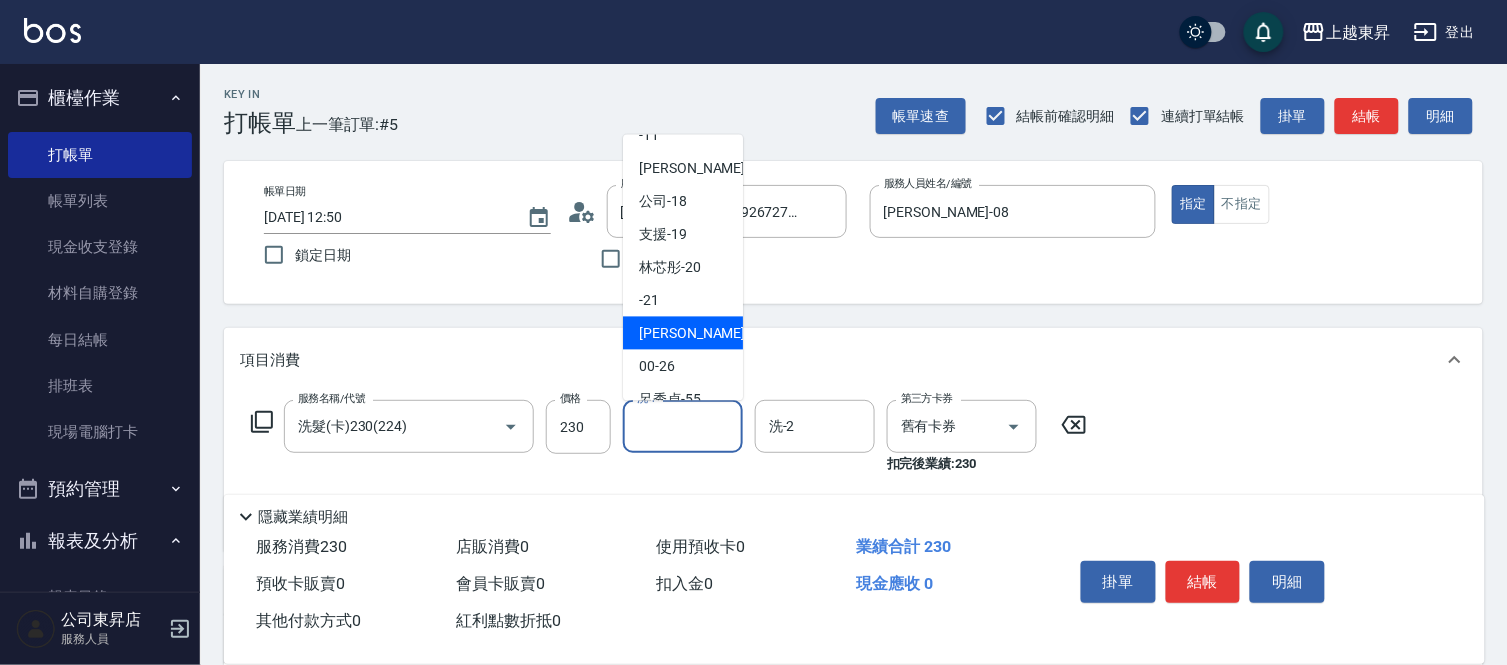 click on "[PERSON_NAME]-22" at bounding box center [702, 333] 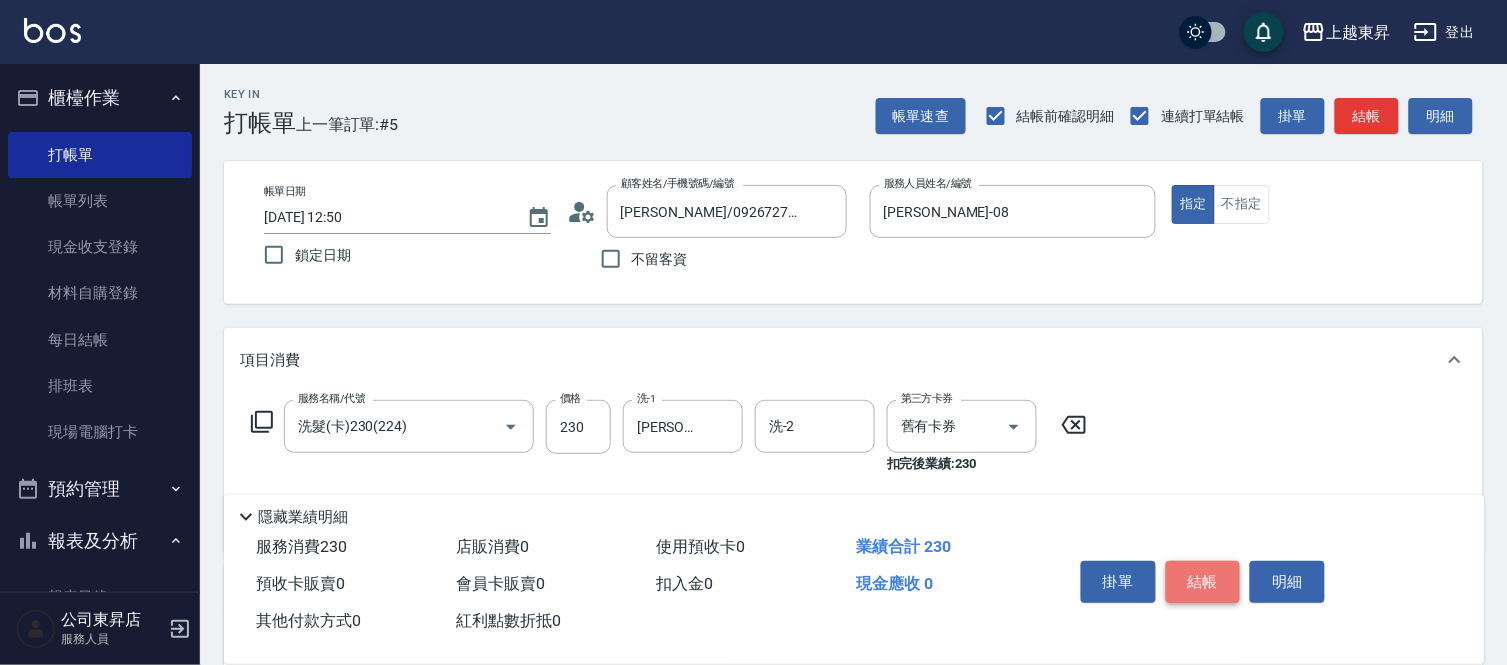 click on "結帳" at bounding box center (1203, 582) 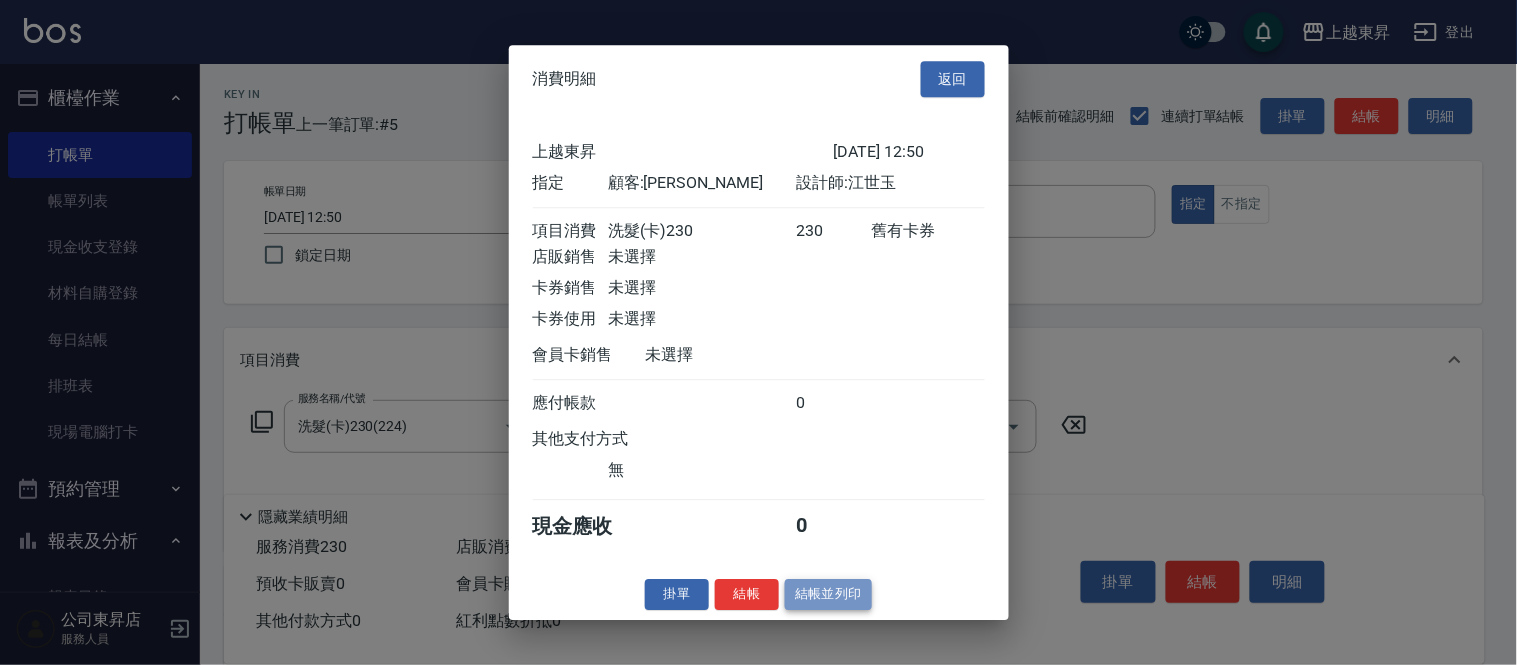 click on "結帳並列印" at bounding box center (828, 594) 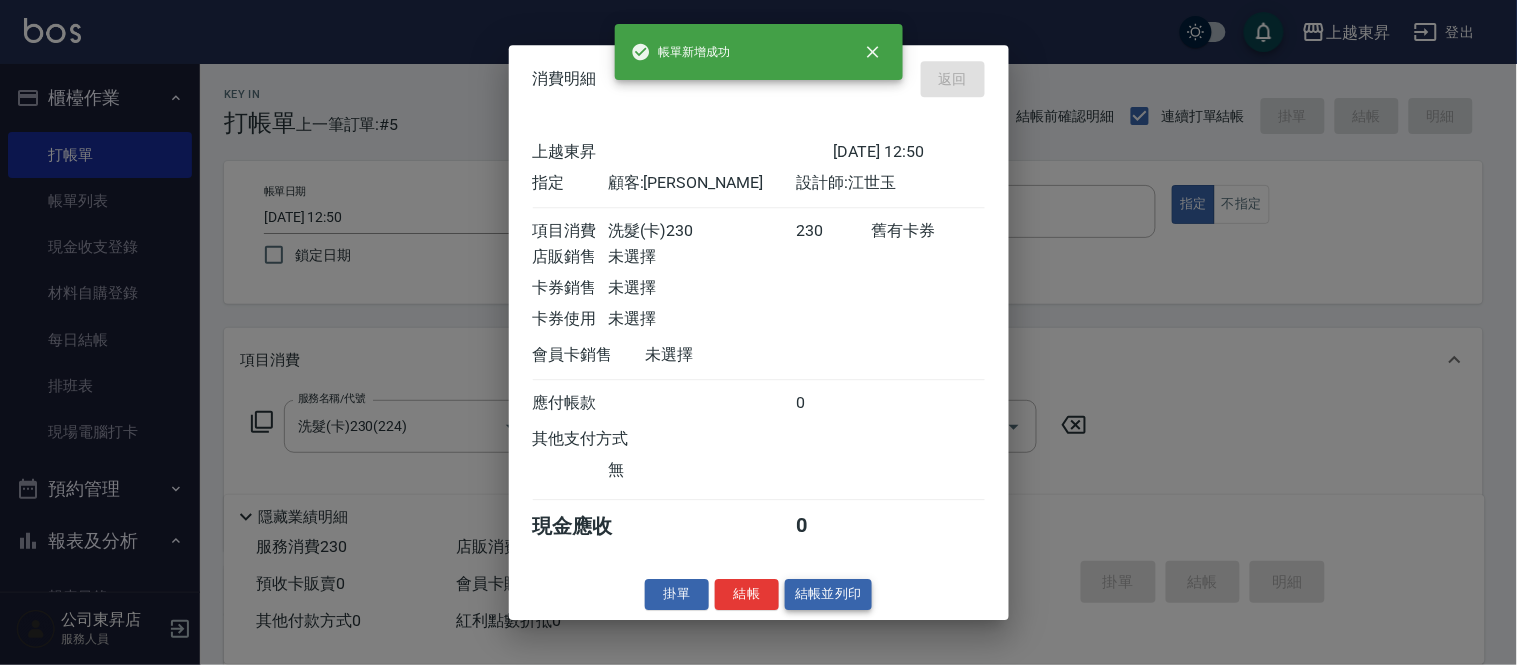type on "[DATE] 13:03" 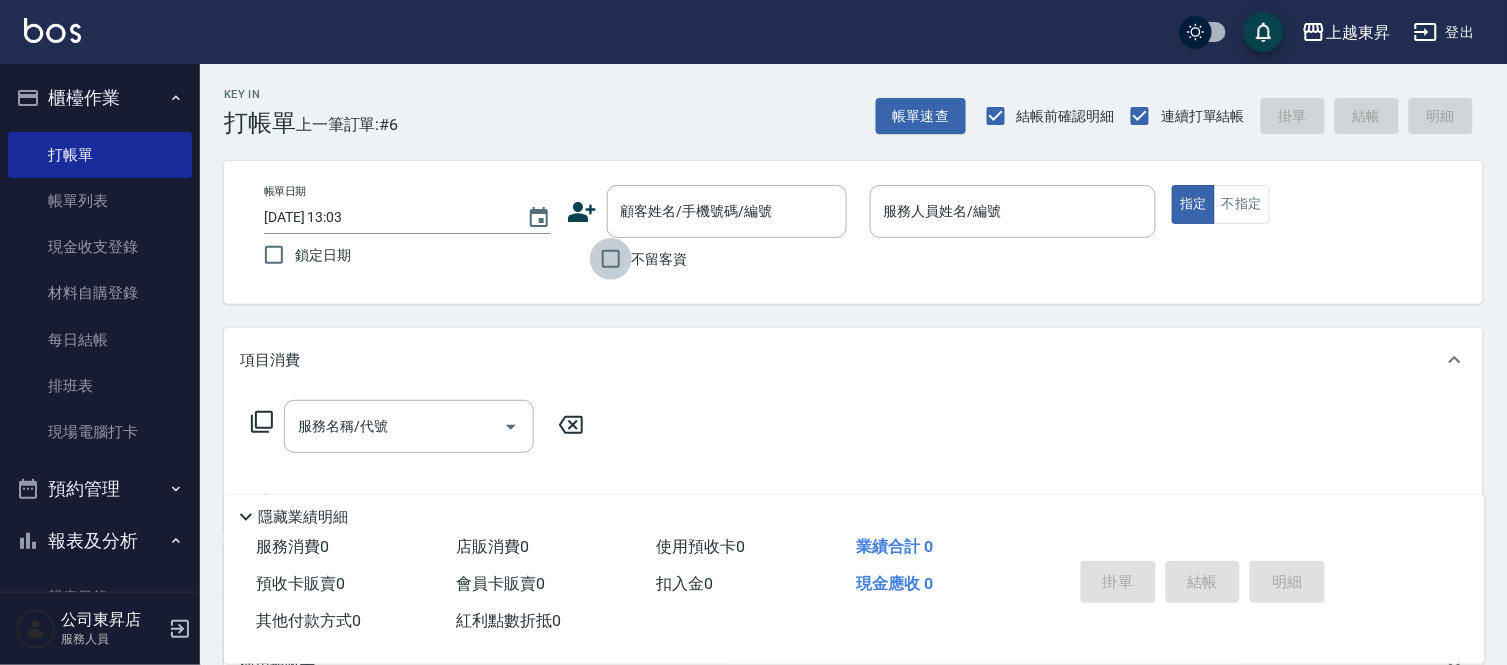 click on "不留客資" at bounding box center (611, 259) 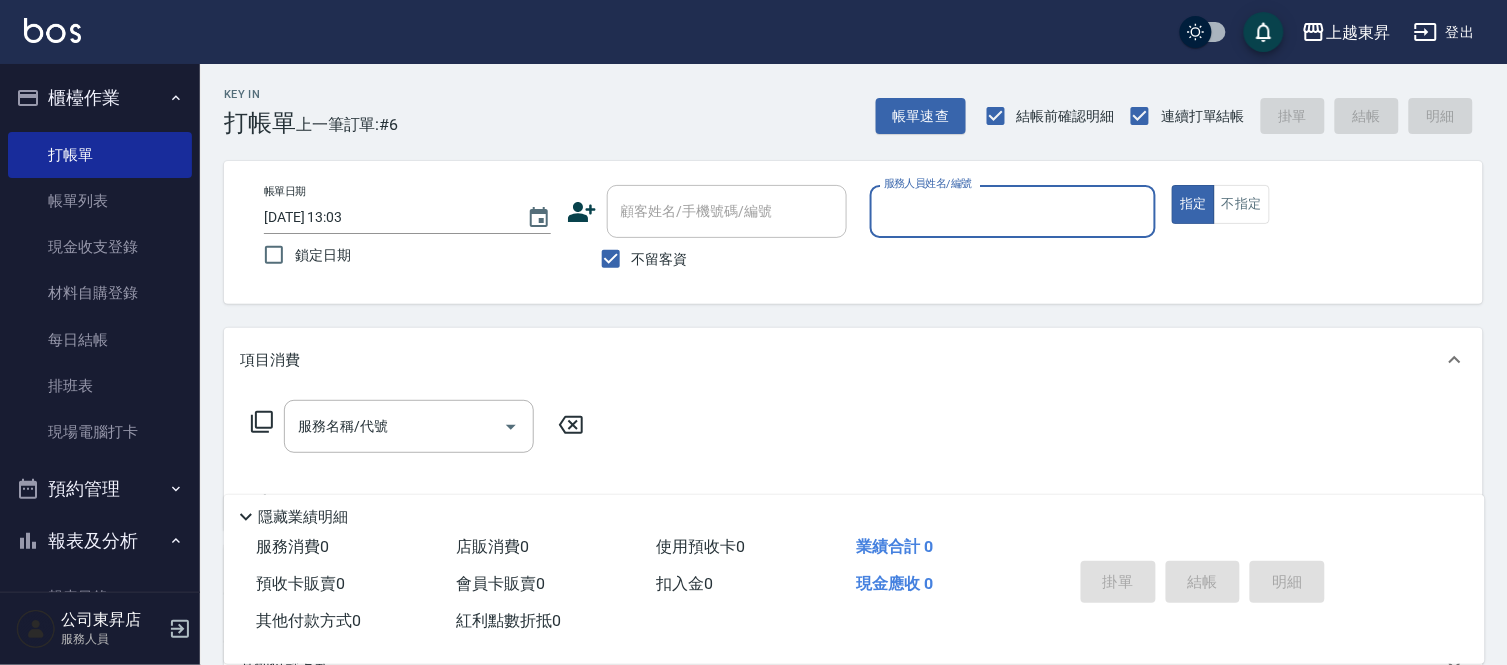 click on "服務人員姓名/編號" at bounding box center [1013, 211] 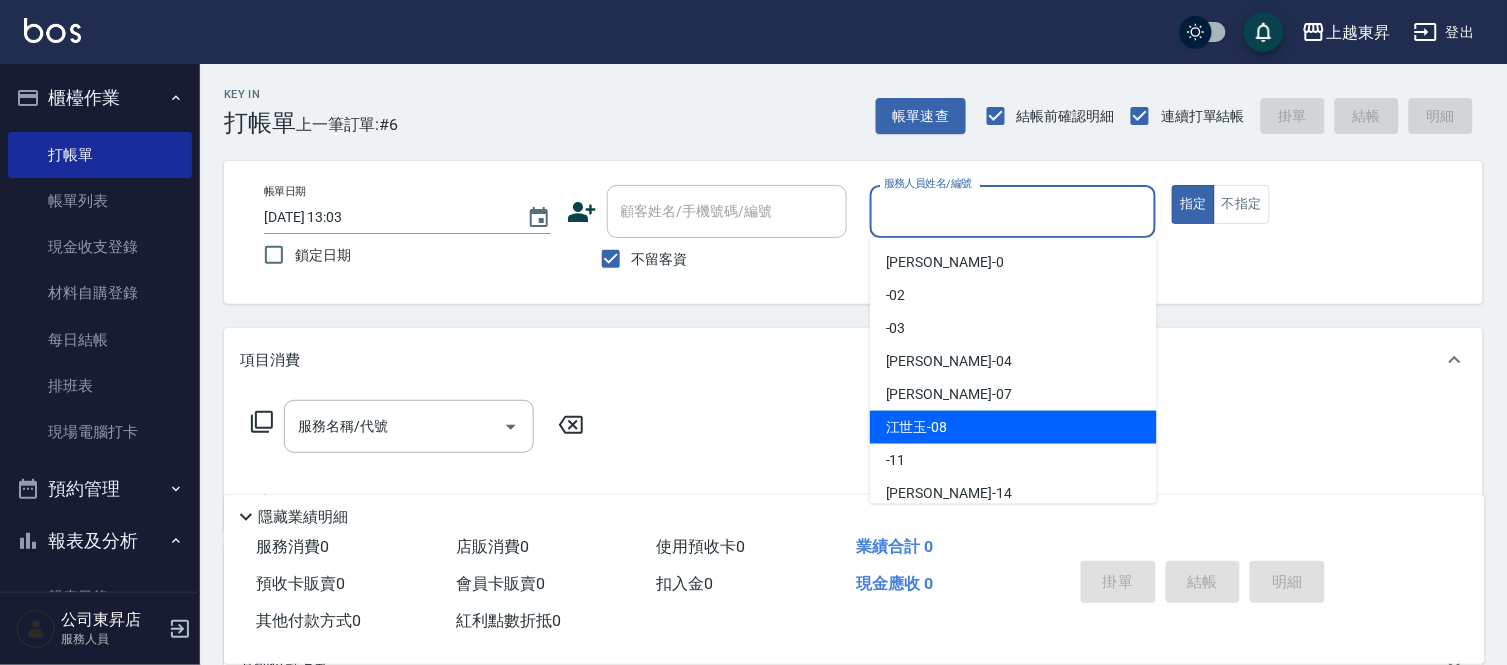 click on "[PERSON_NAME]-08" at bounding box center (917, 427) 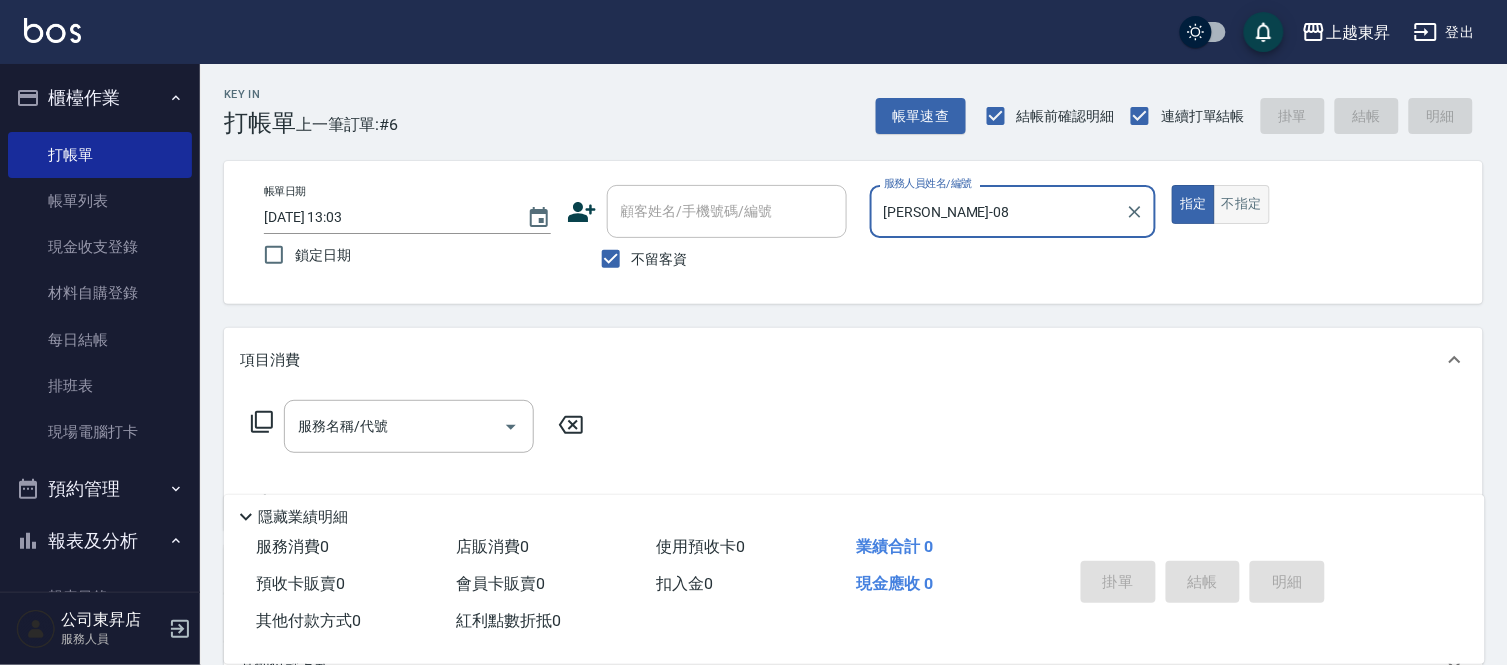 click on "不指定" at bounding box center [1242, 204] 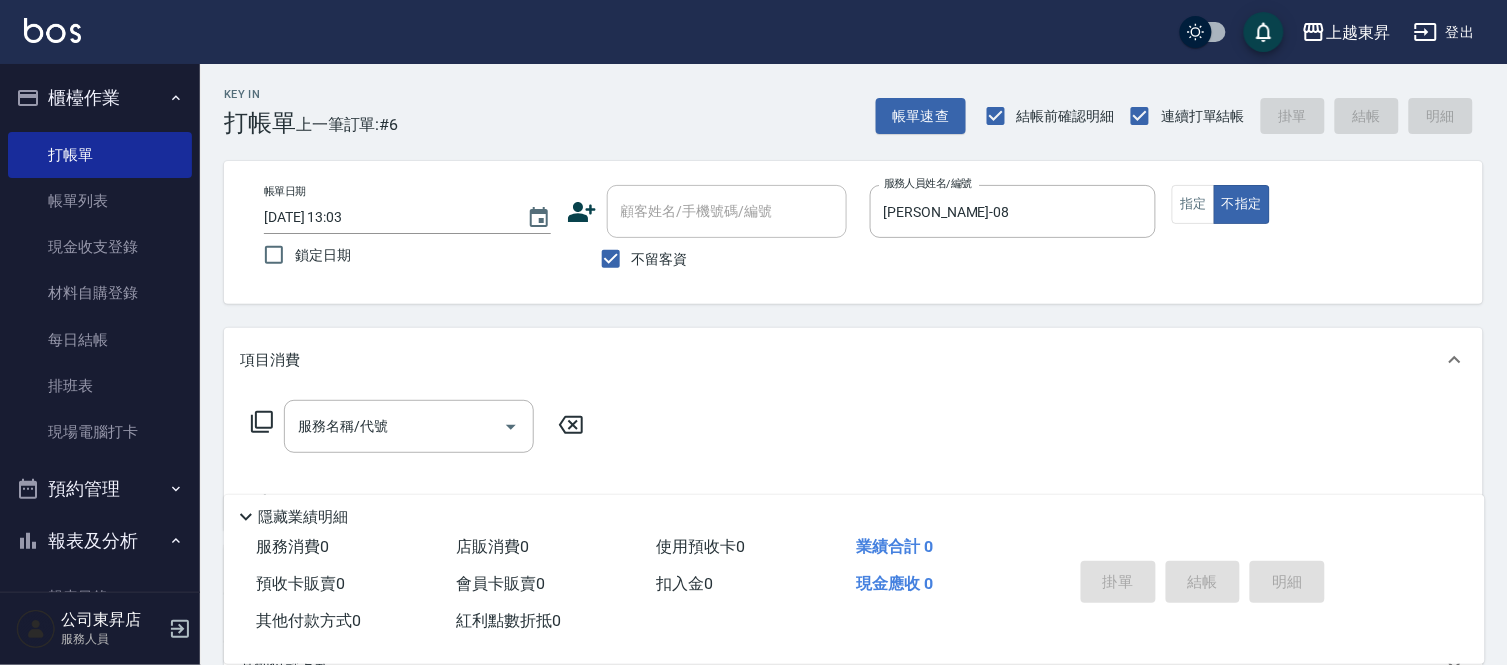 click on "服務名稱/代號 服務名稱/代號" at bounding box center (409, 426) 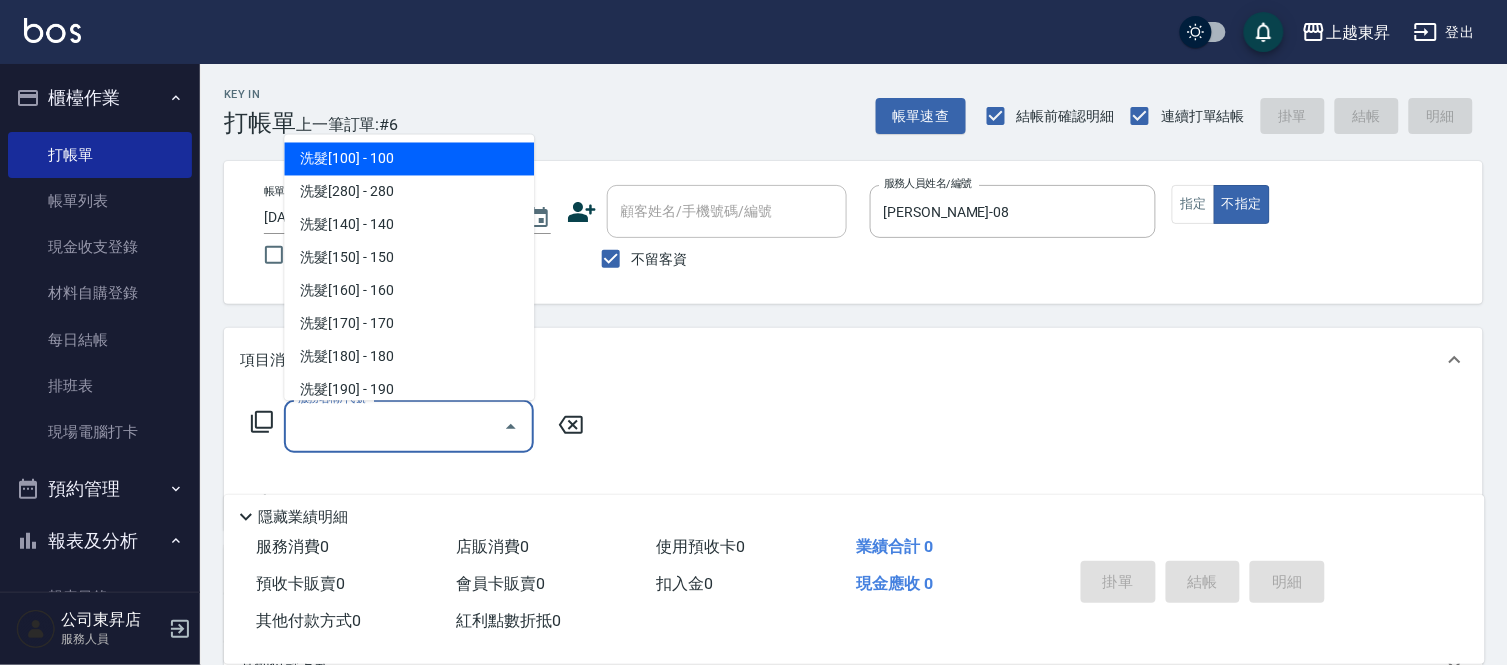 click on "洗髮[100] - 100" at bounding box center (409, 159) 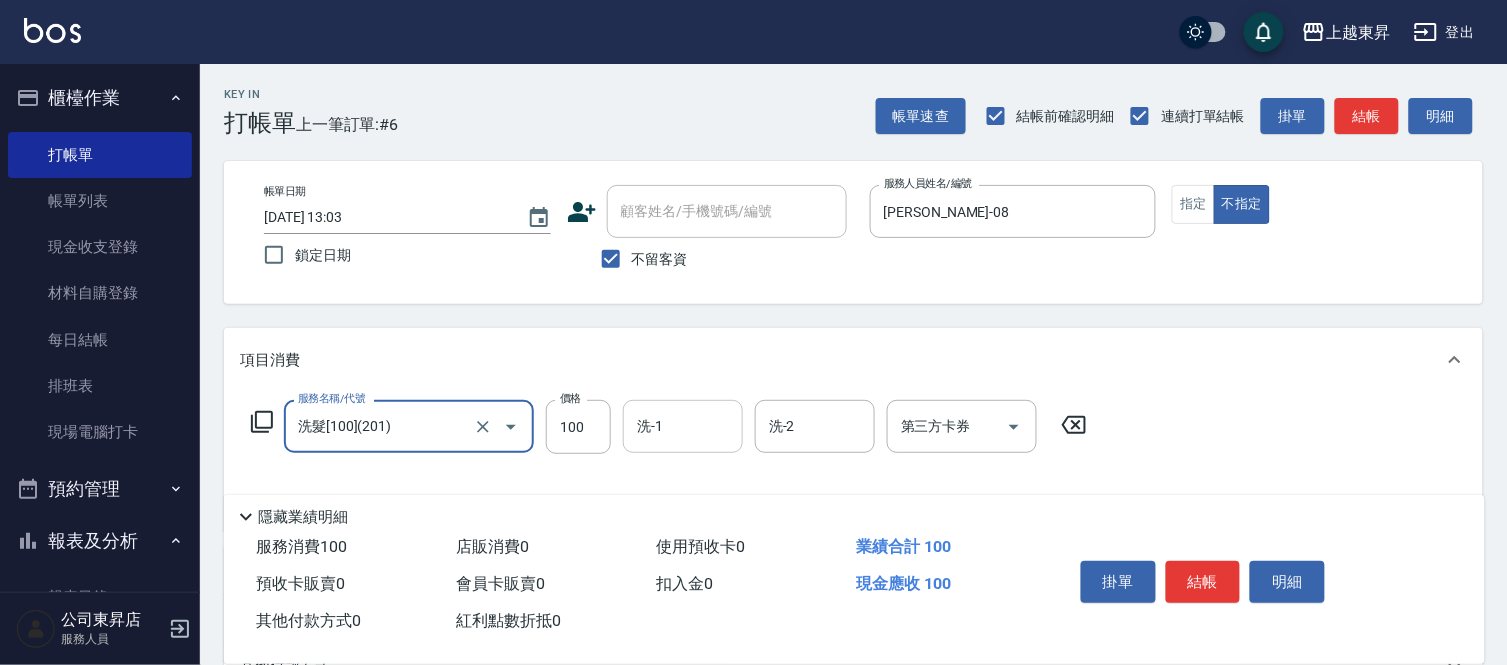 click on "洗-1 洗-1" at bounding box center [683, 426] 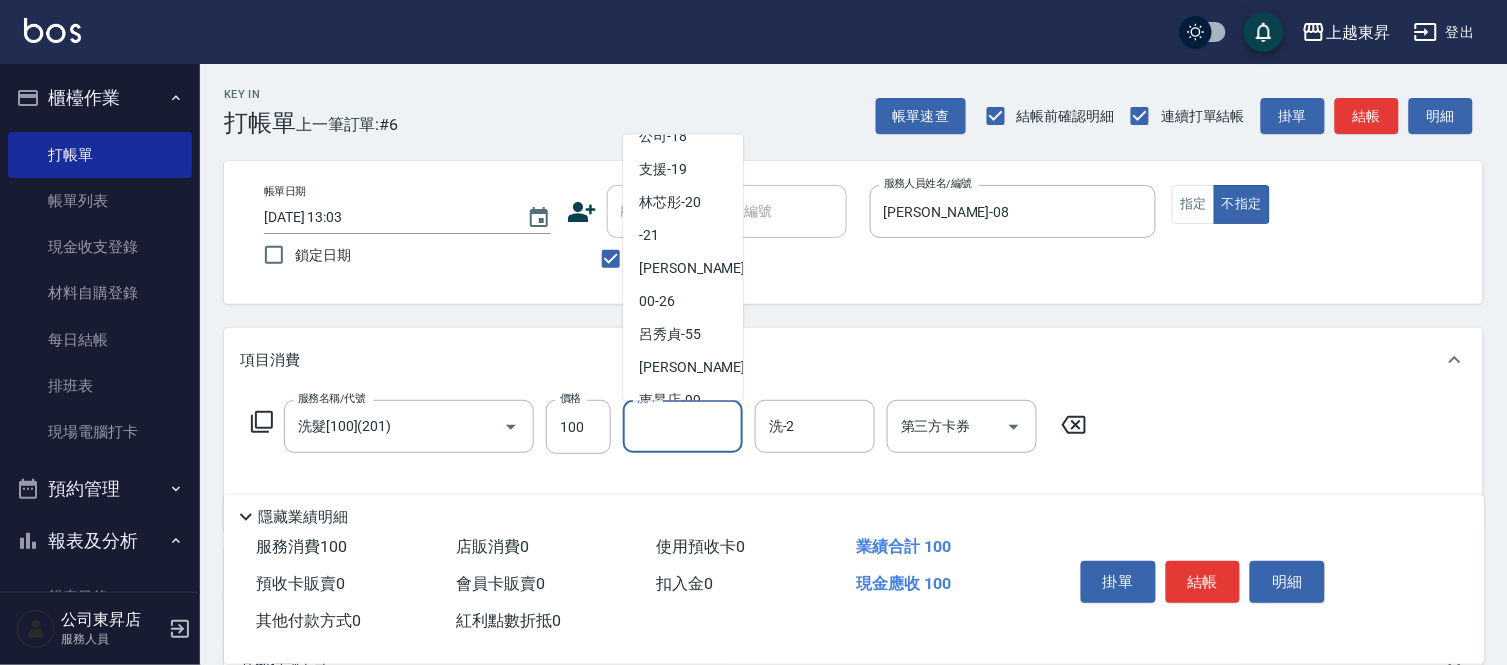 scroll, scrollTop: 310, scrollLeft: 0, axis: vertical 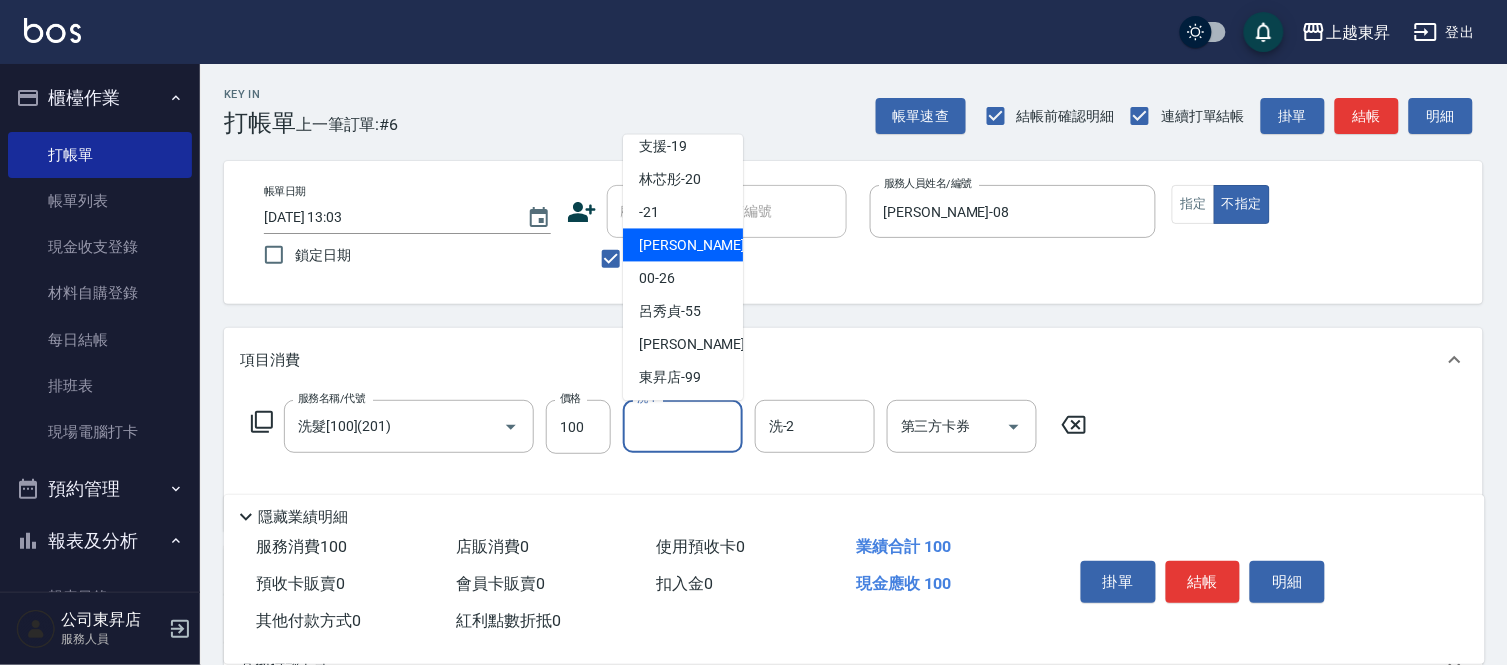 click on "[PERSON_NAME]-22" at bounding box center [702, 245] 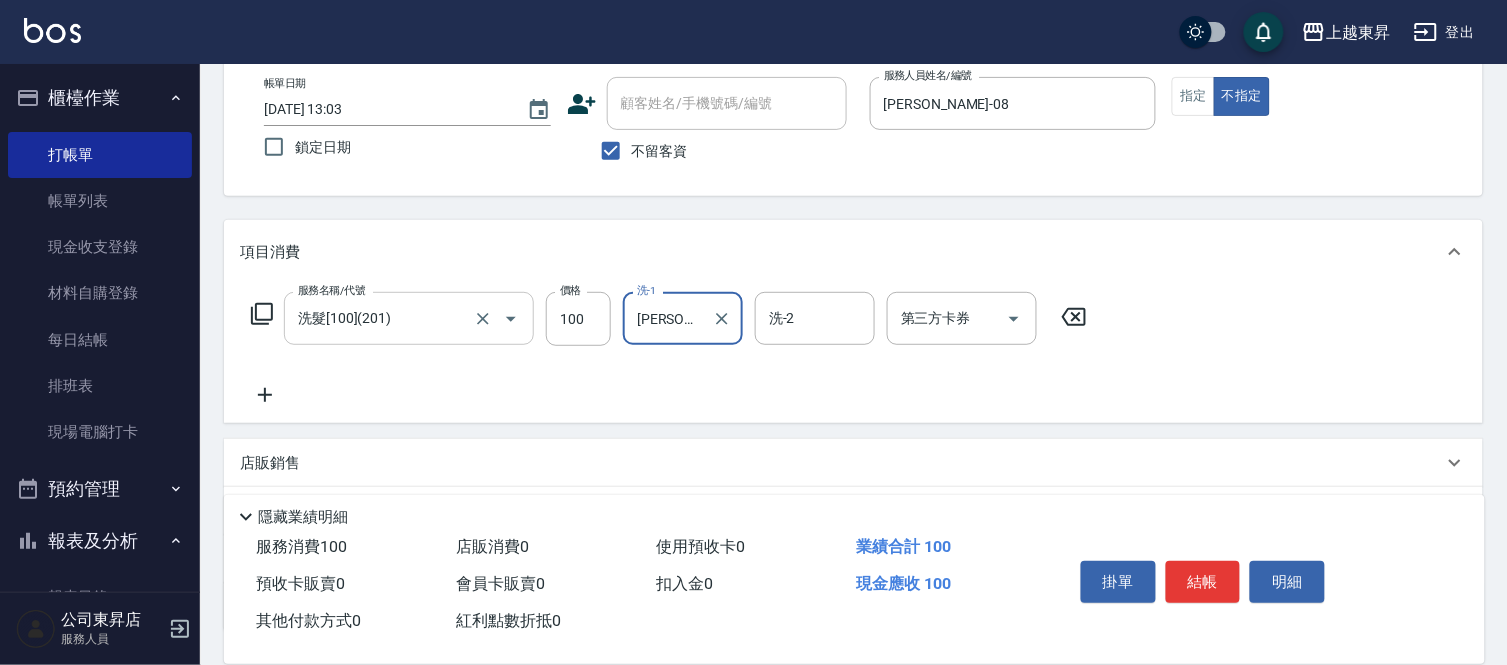 scroll, scrollTop: 263, scrollLeft: 0, axis: vertical 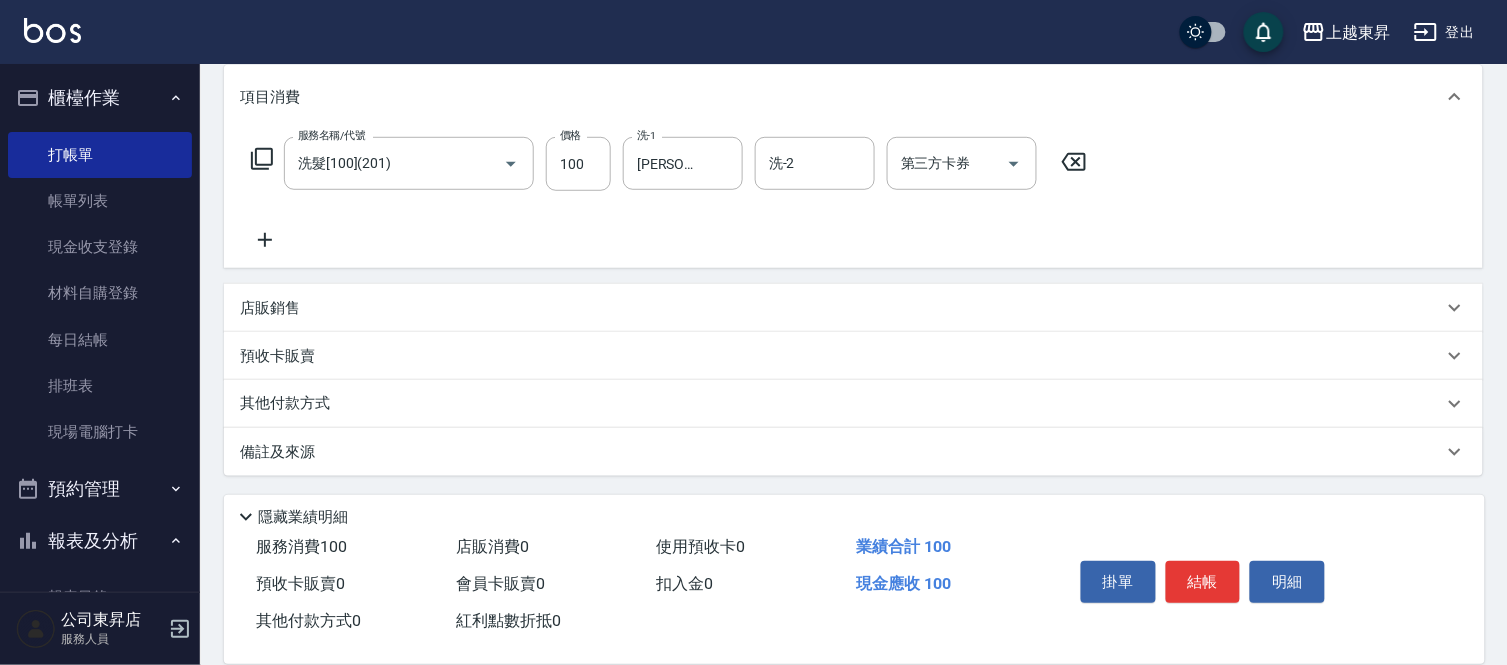 click on "服務名稱/代號 洗髮[100](201) 服務名稱/代號 價格 100 價格 洗-1 [PERSON_NAME]-22 洗-1 洗-2 洗-2 第三方卡券 第三方卡券" at bounding box center [669, 194] 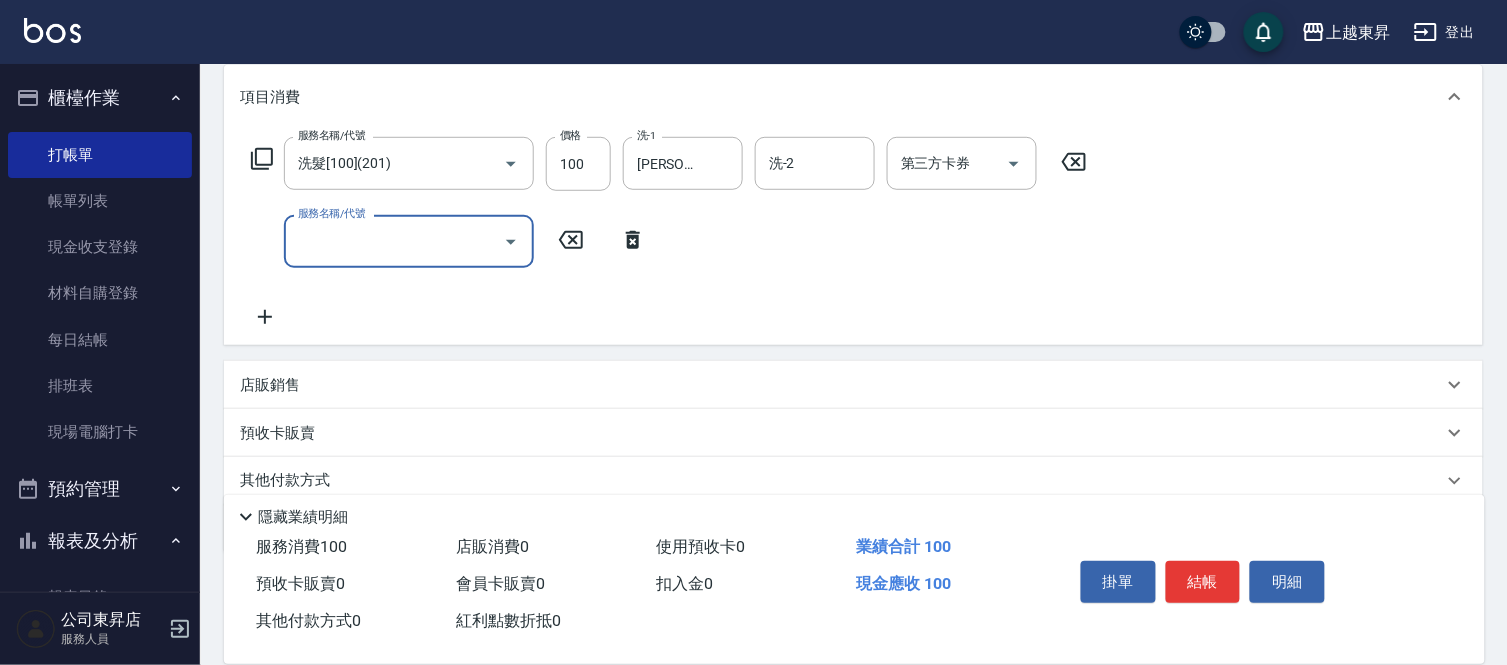 click 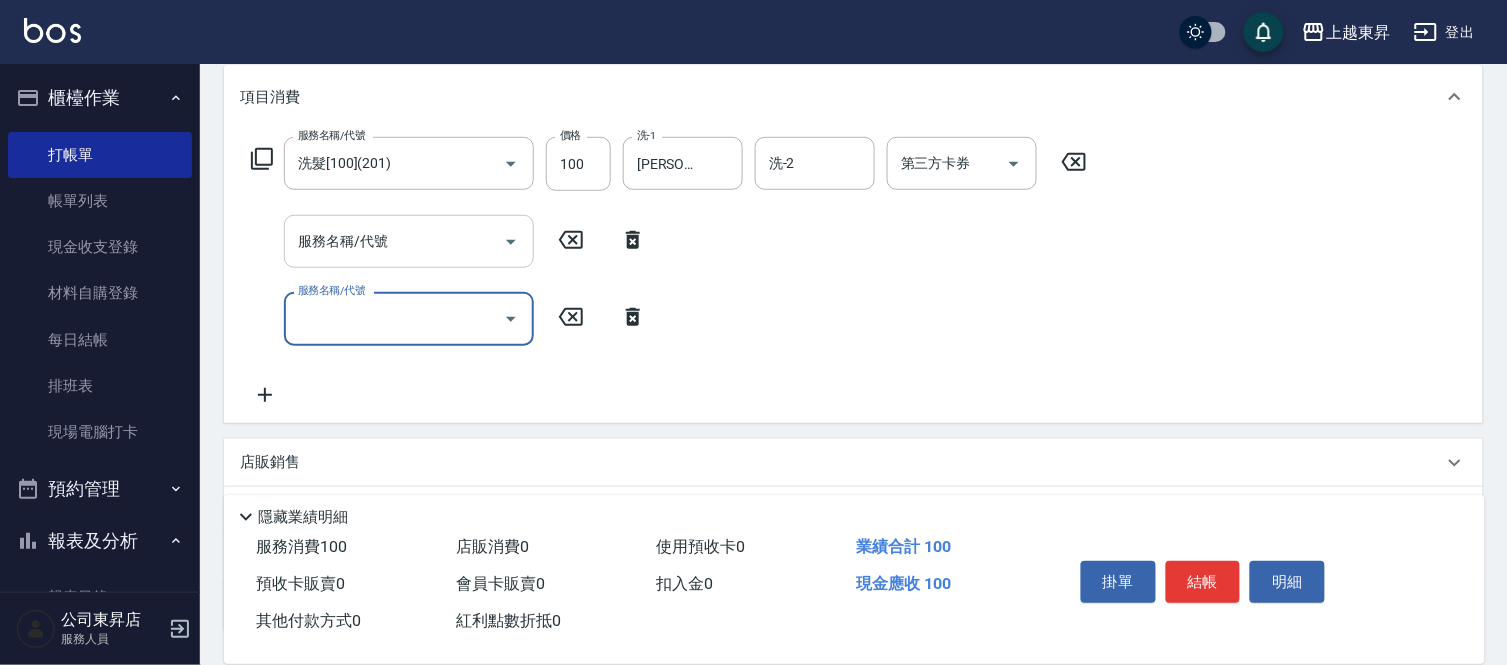 click on "服務名稱/代號" at bounding box center (394, 241) 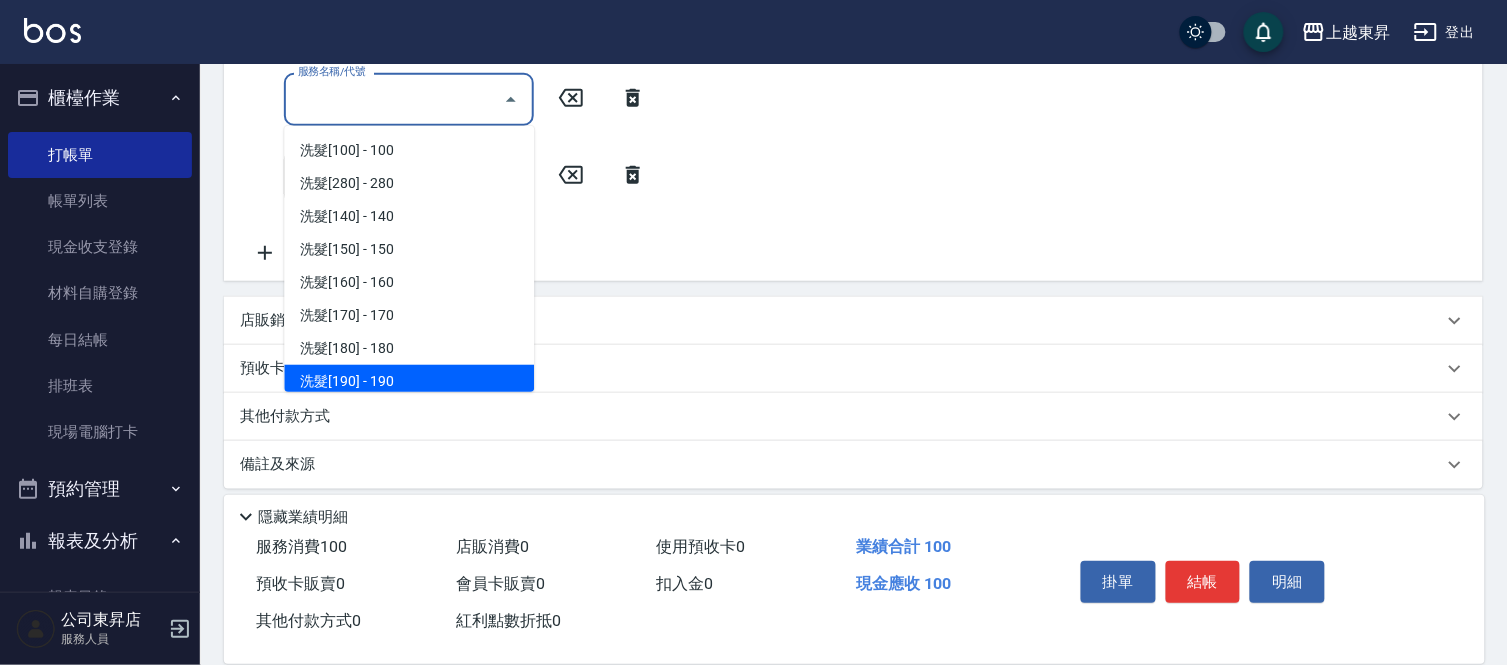scroll, scrollTop: 417, scrollLeft: 0, axis: vertical 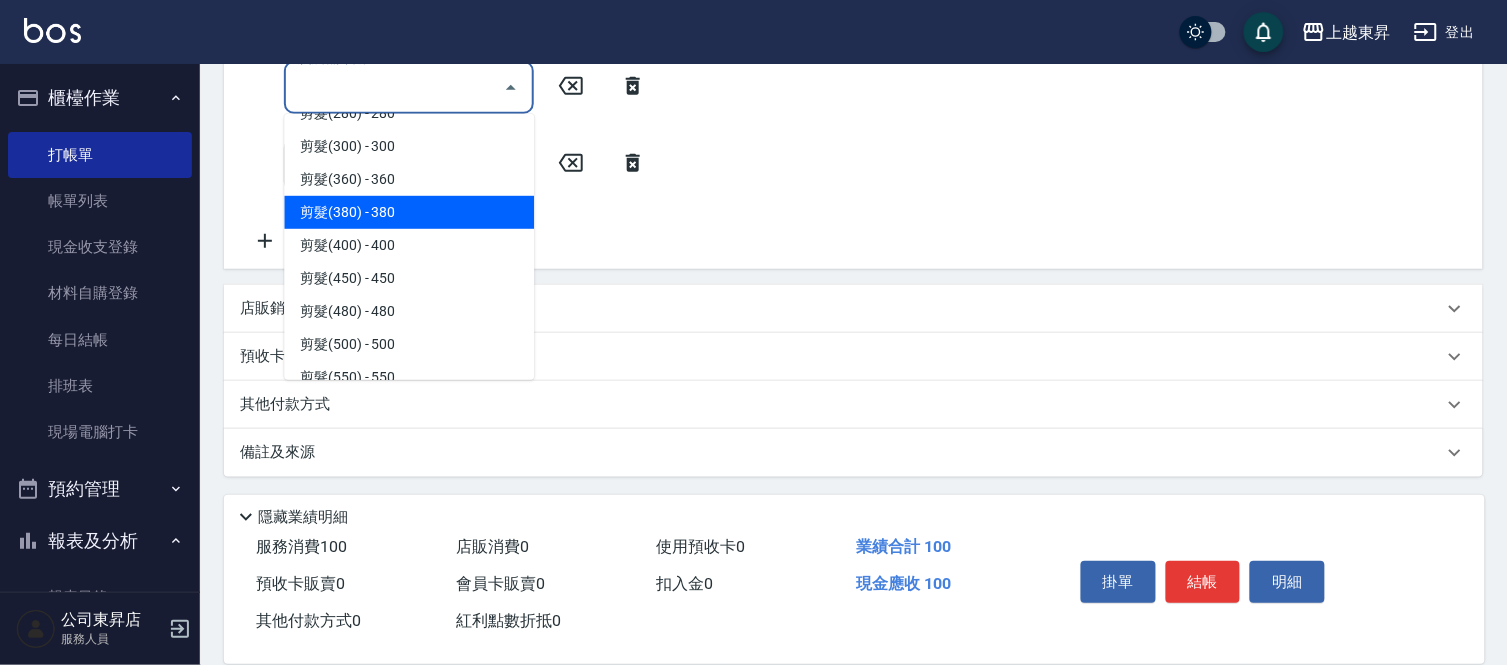 click on "剪髮(380) - 380" at bounding box center (409, 212) 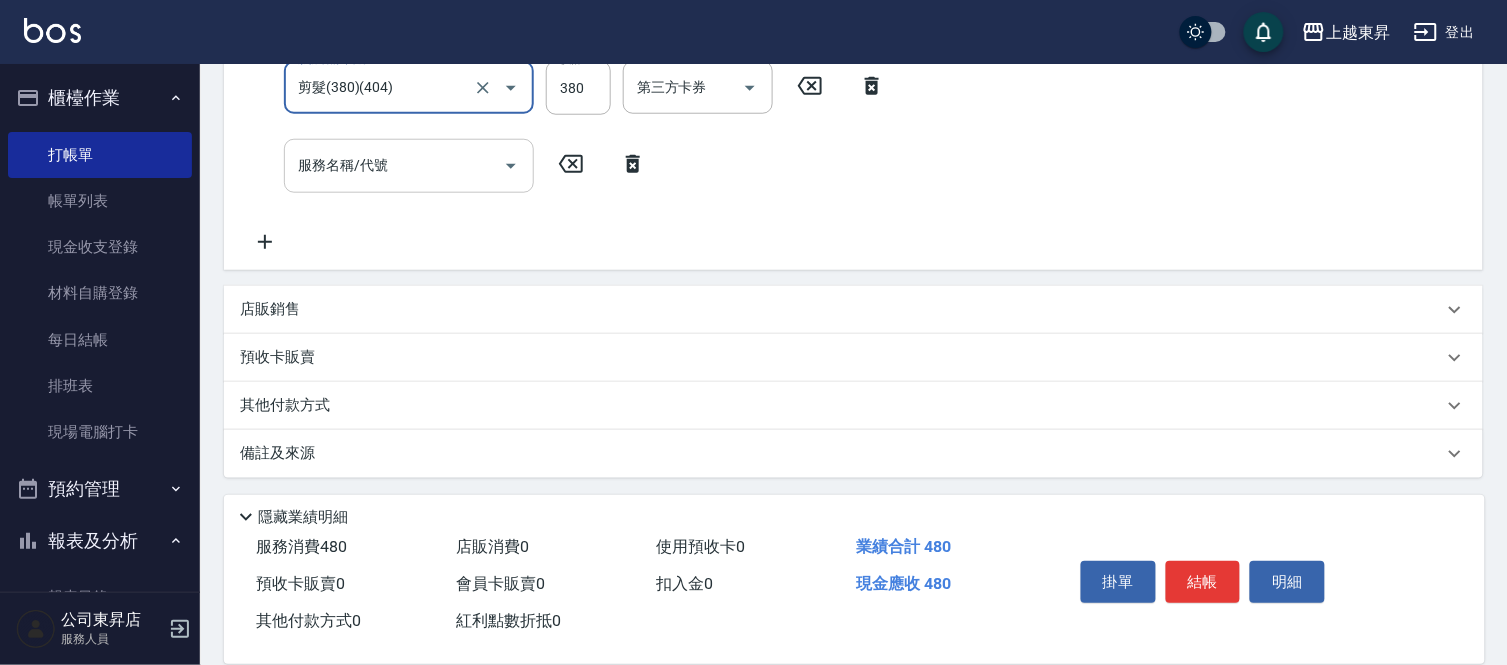 click on "服務名稱/代號" at bounding box center [394, 165] 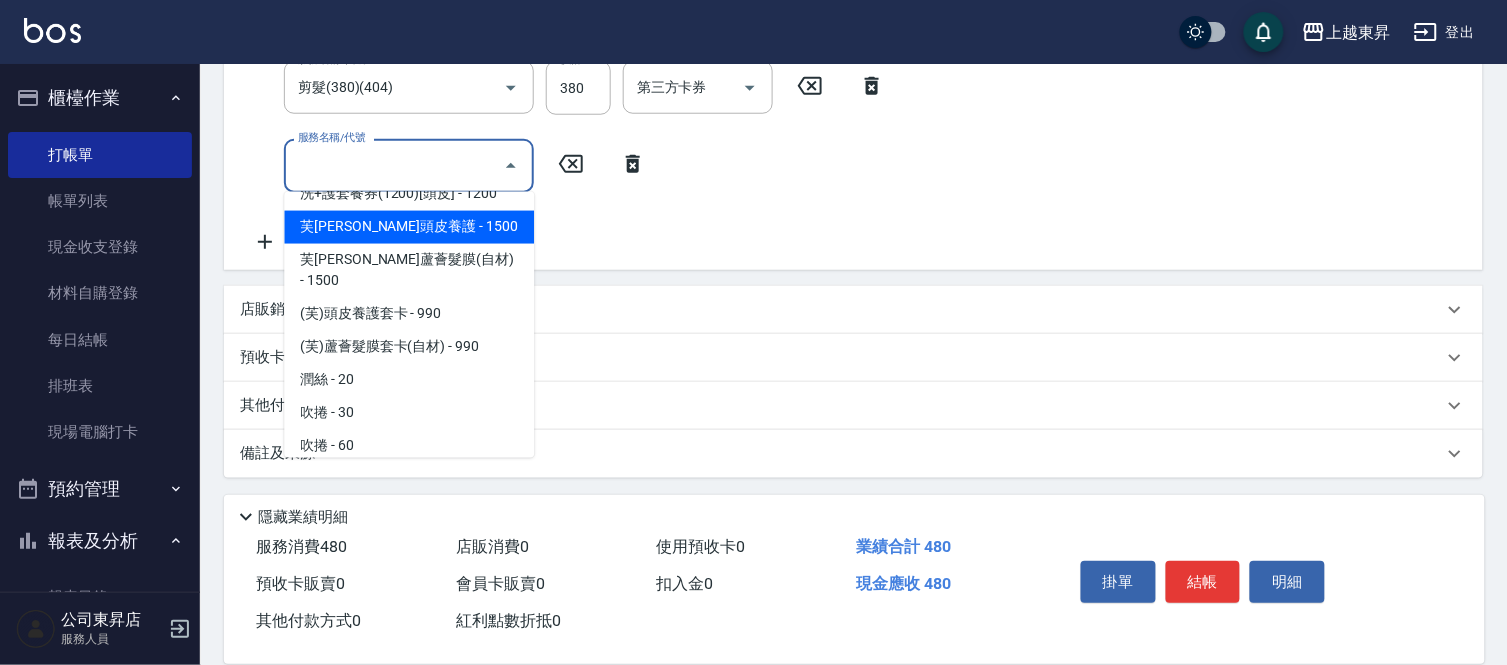 scroll, scrollTop: 3444, scrollLeft: 0, axis: vertical 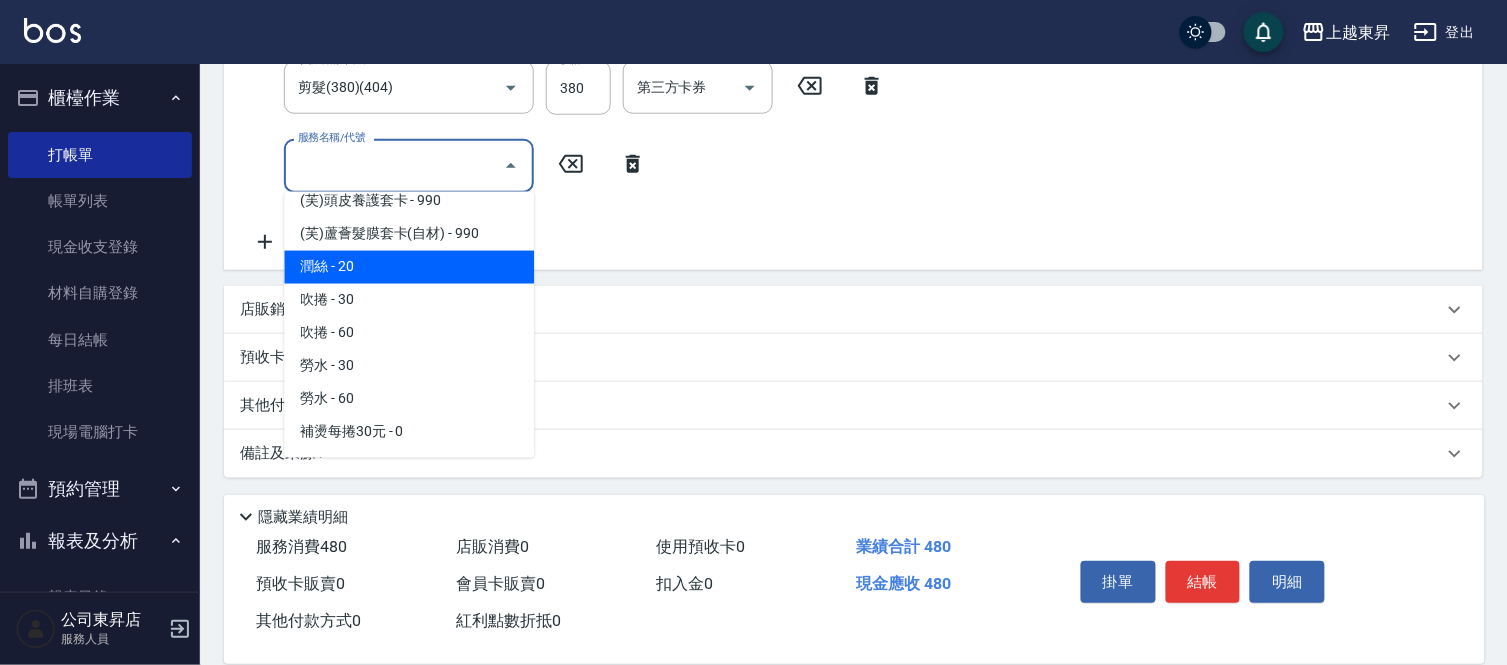 click on "潤絲 - 20" at bounding box center (409, 267) 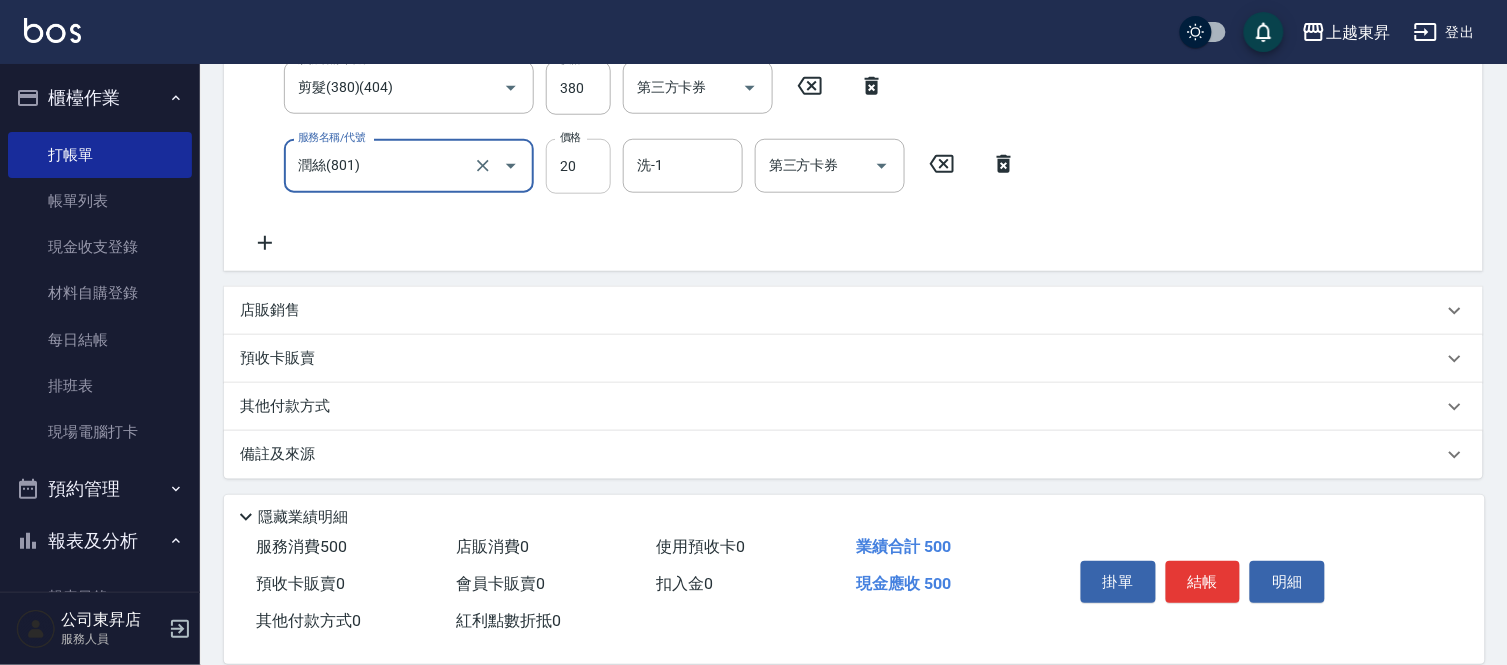 click on "20" at bounding box center [578, 166] 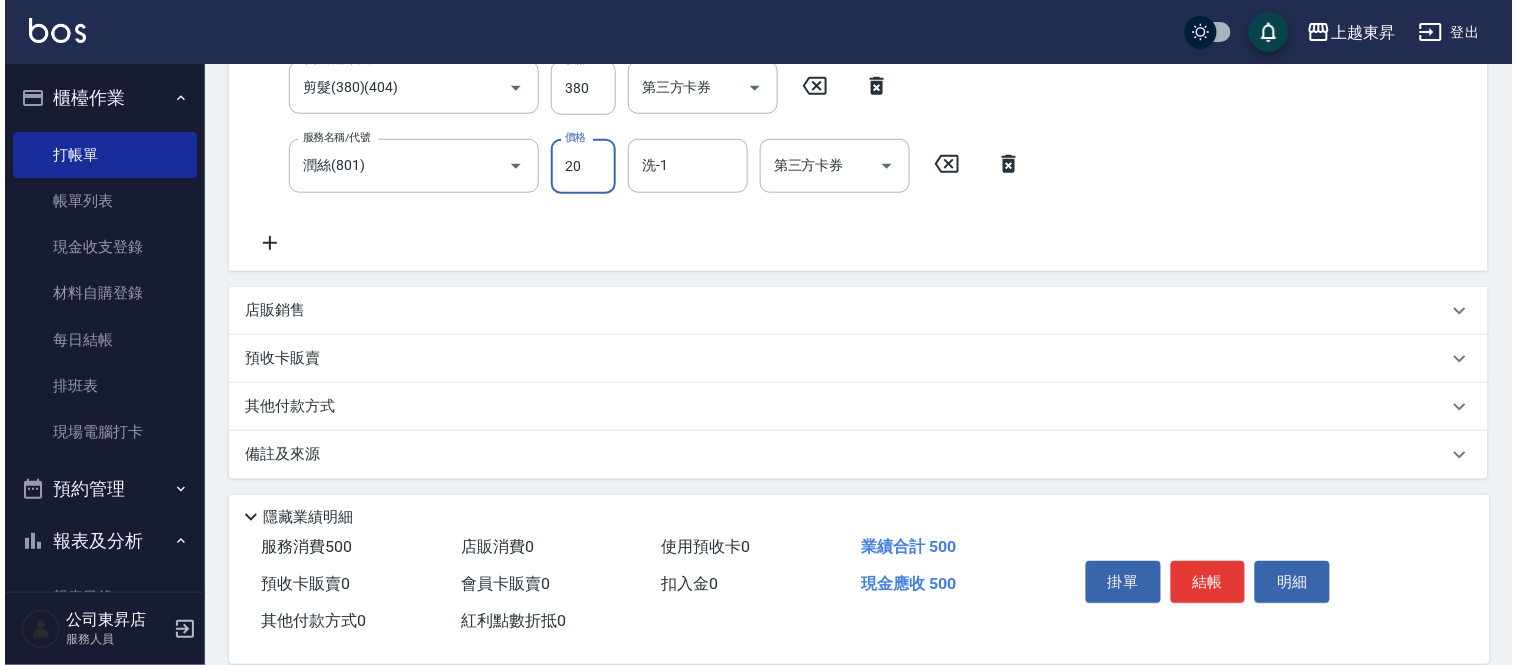 scroll, scrollTop: 400, scrollLeft: 0, axis: vertical 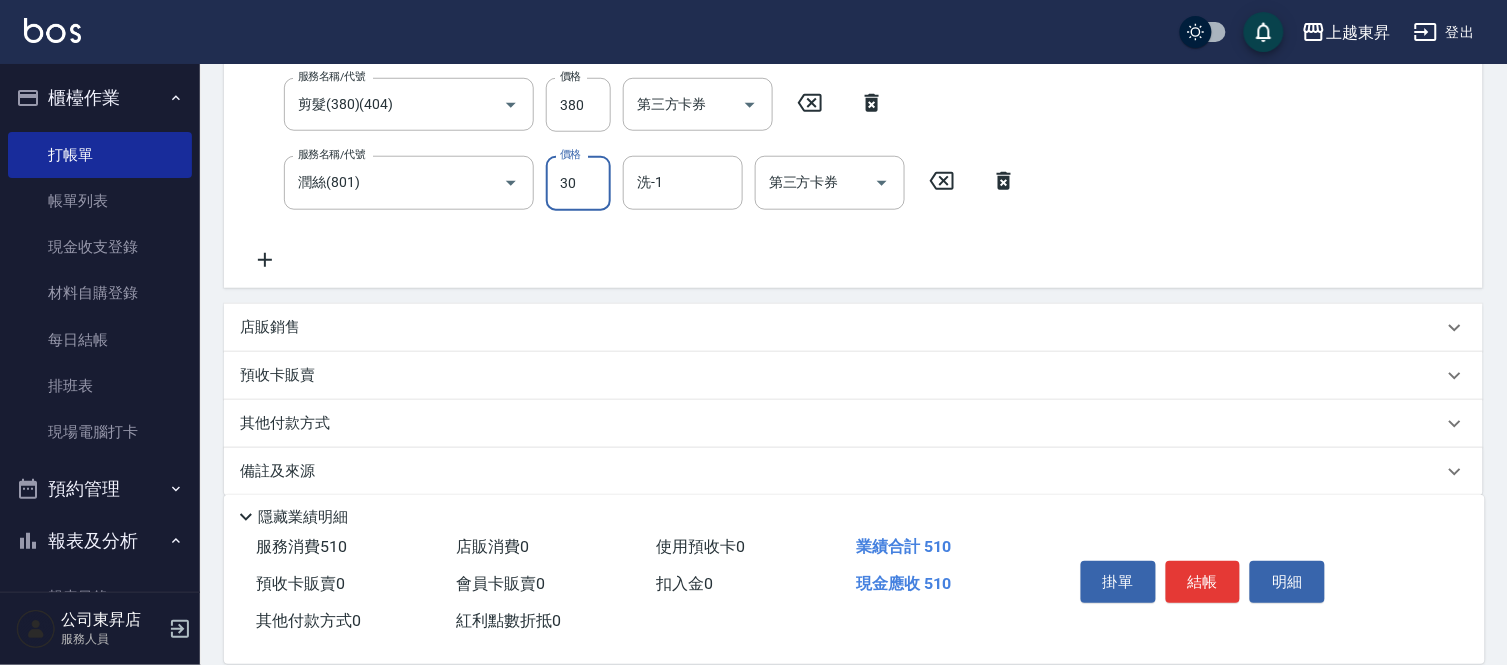 type on "30" 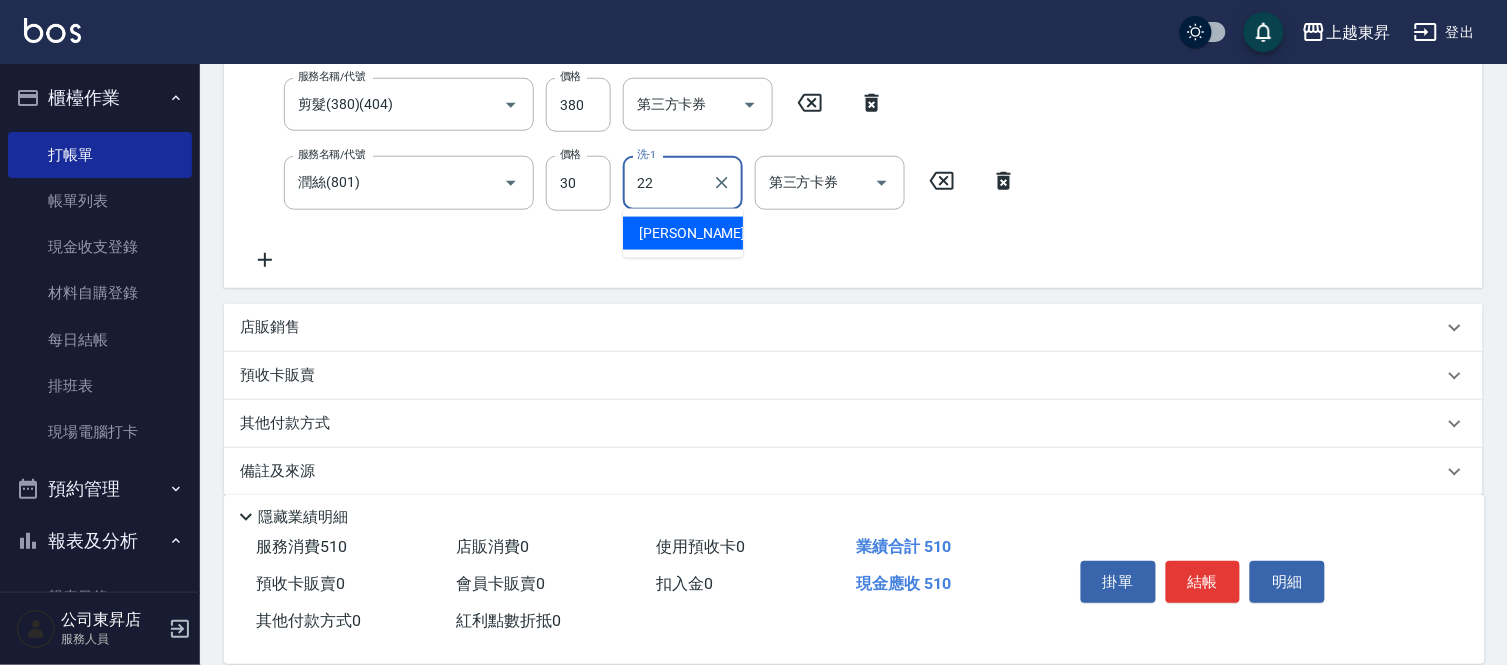 type on "[PERSON_NAME]-22" 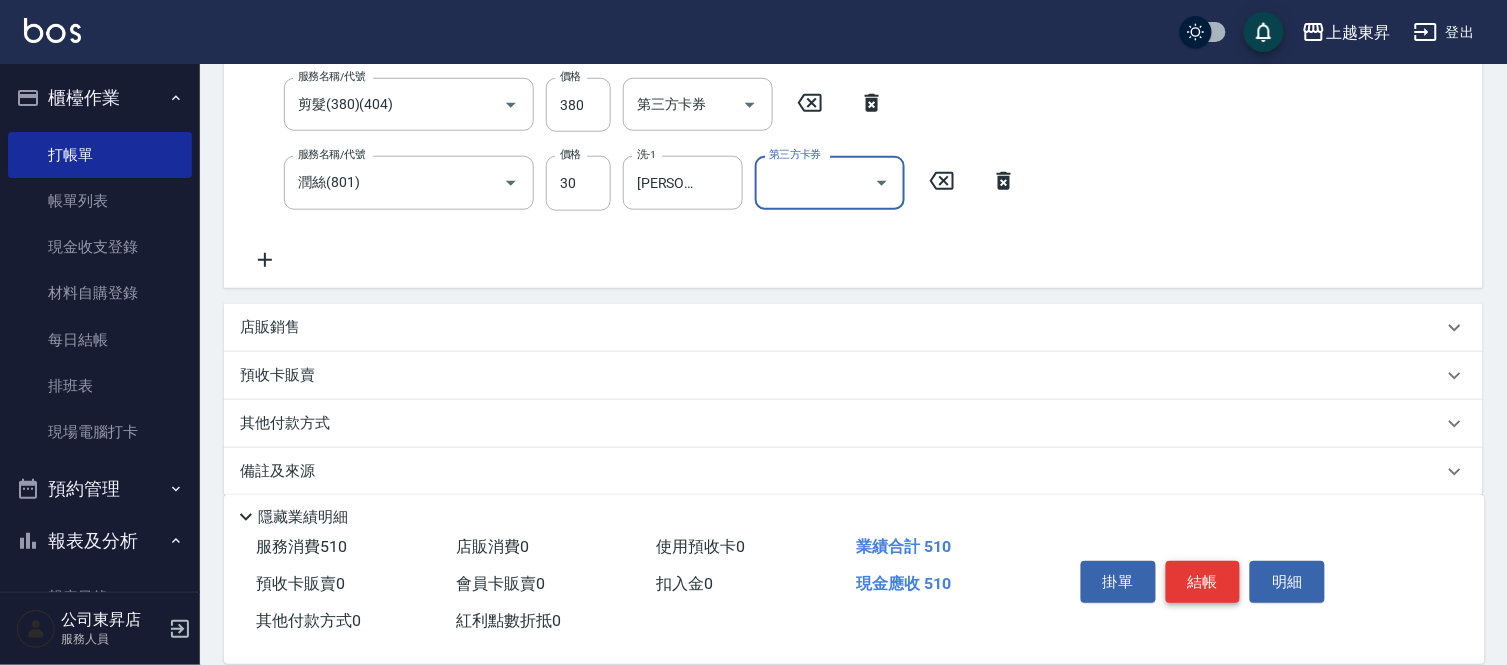 click on "結帳" at bounding box center [1203, 582] 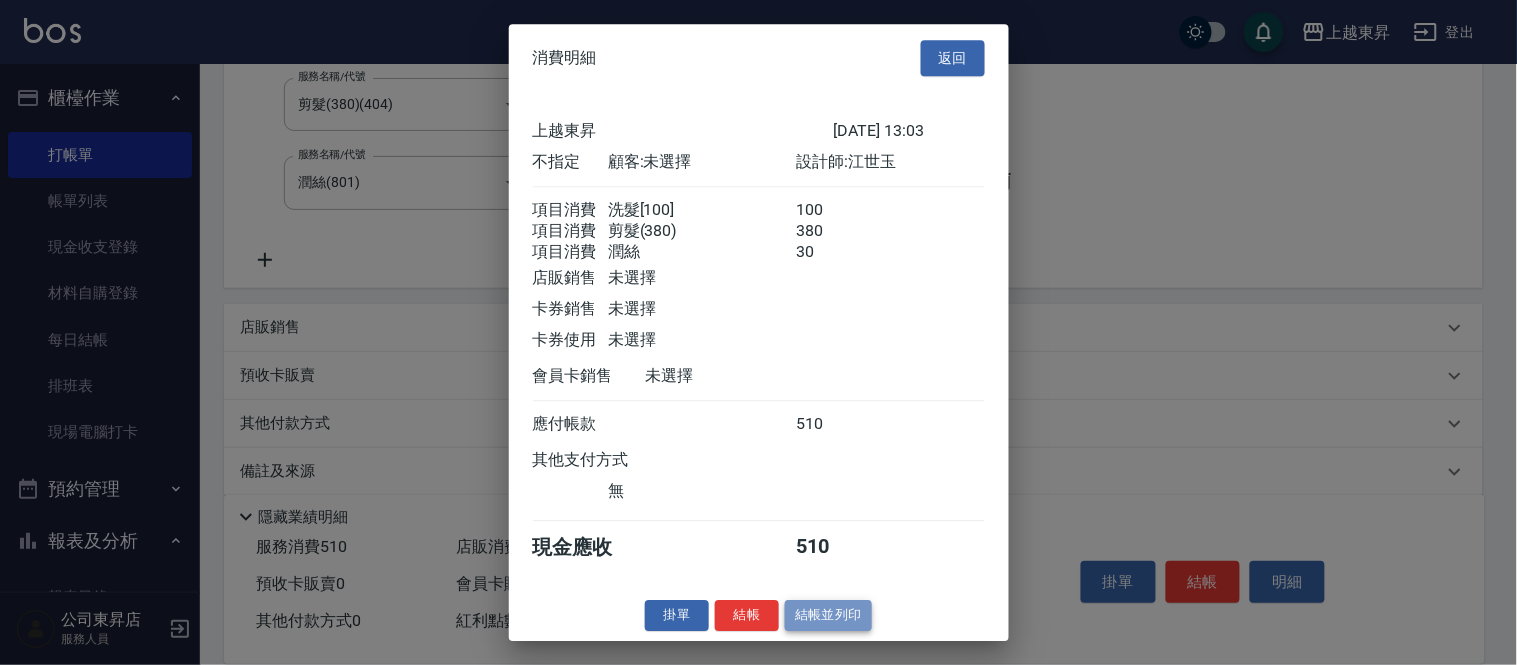 click on "結帳並列印" at bounding box center [828, 615] 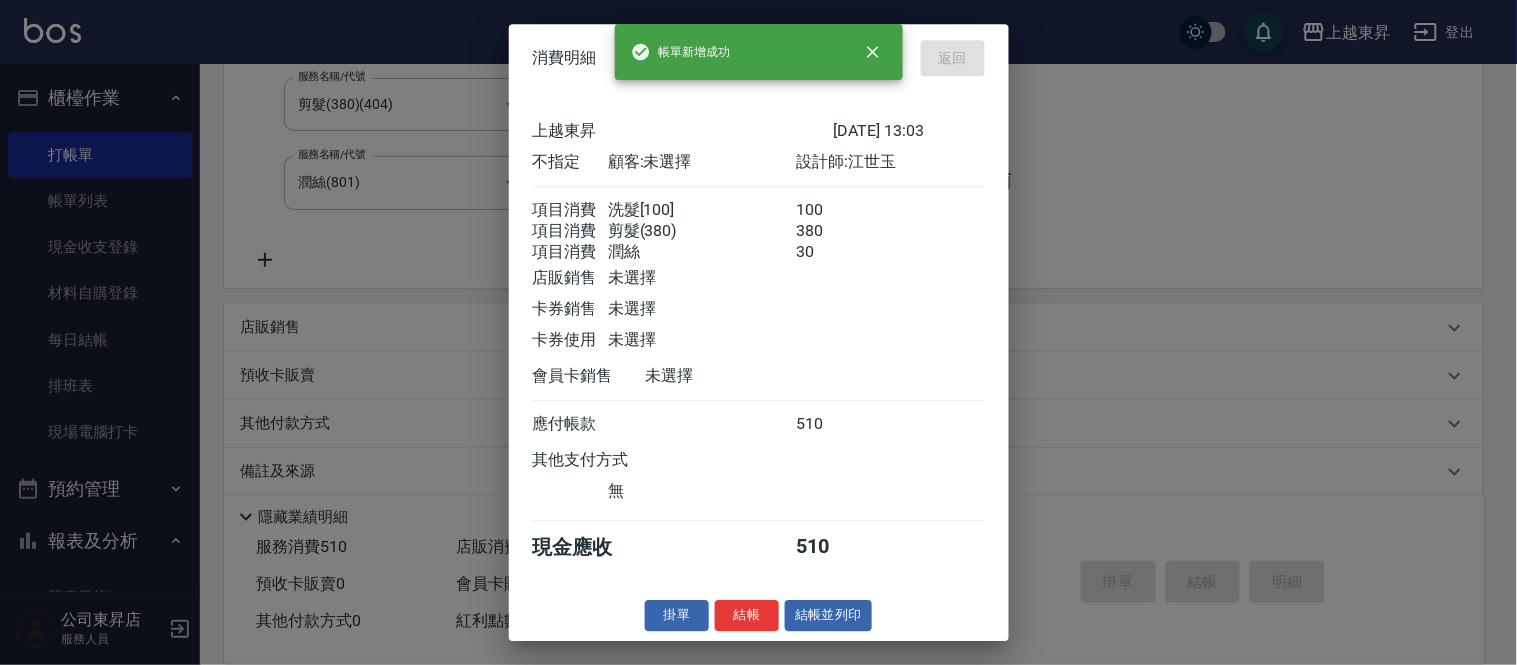 type on "[DATE] 13:04" 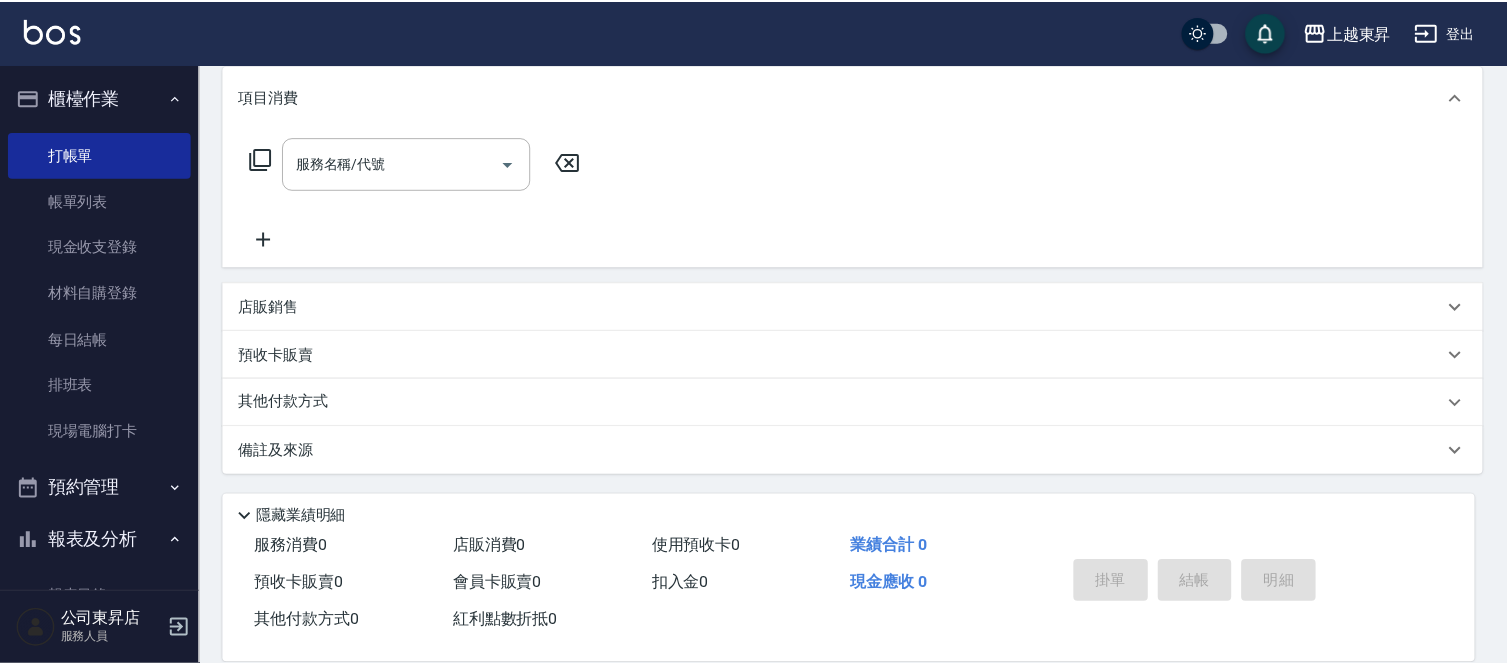 scroll, scrollTop: 0, scrollLeft: 0, axis: both 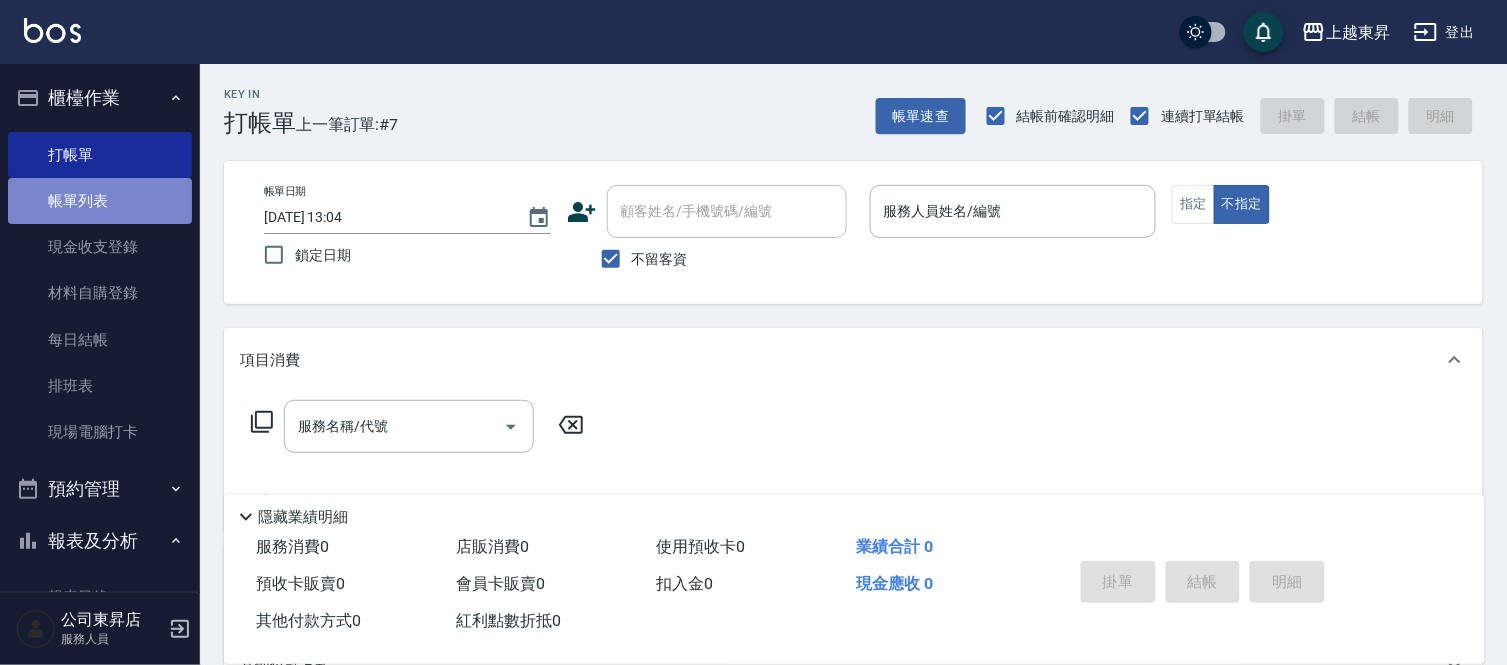 click on "帳單列表" at bounding box center [100, 201] 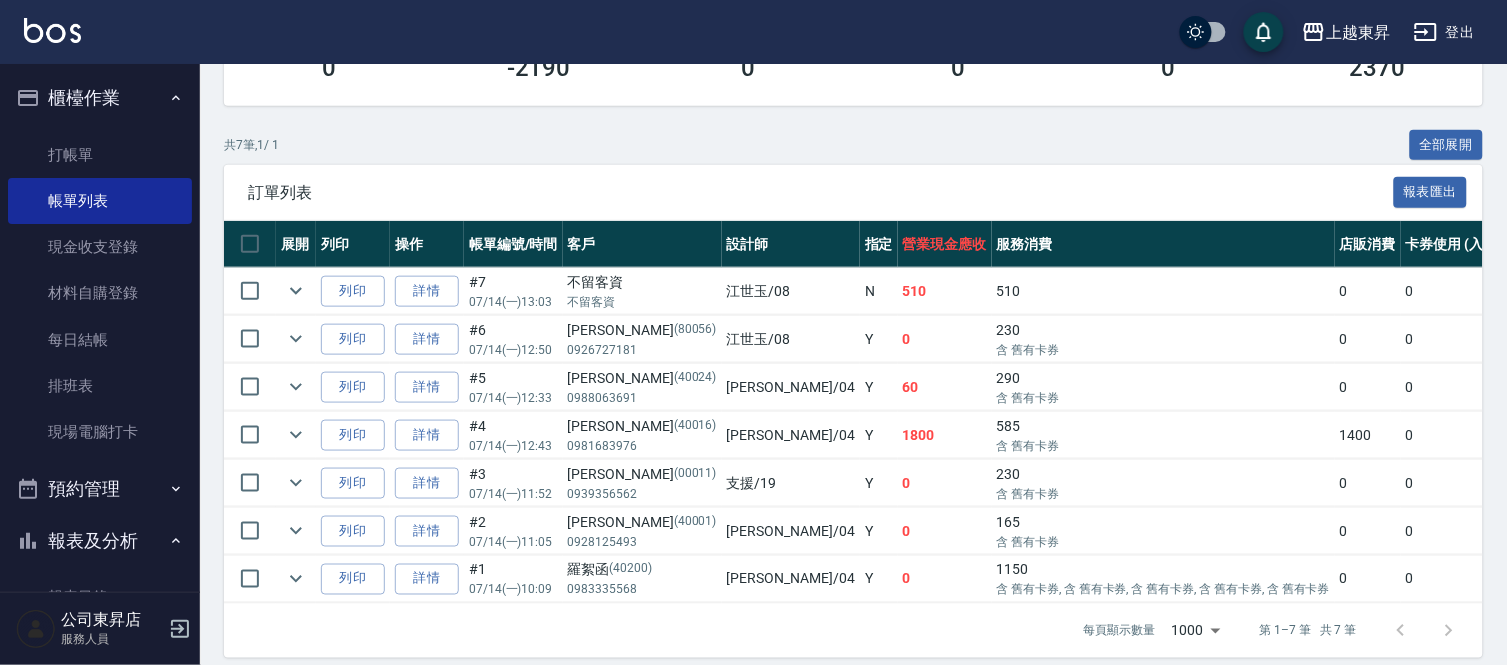 scroll, scrollTop: 432, scrollLeft: 0, axis: vertical 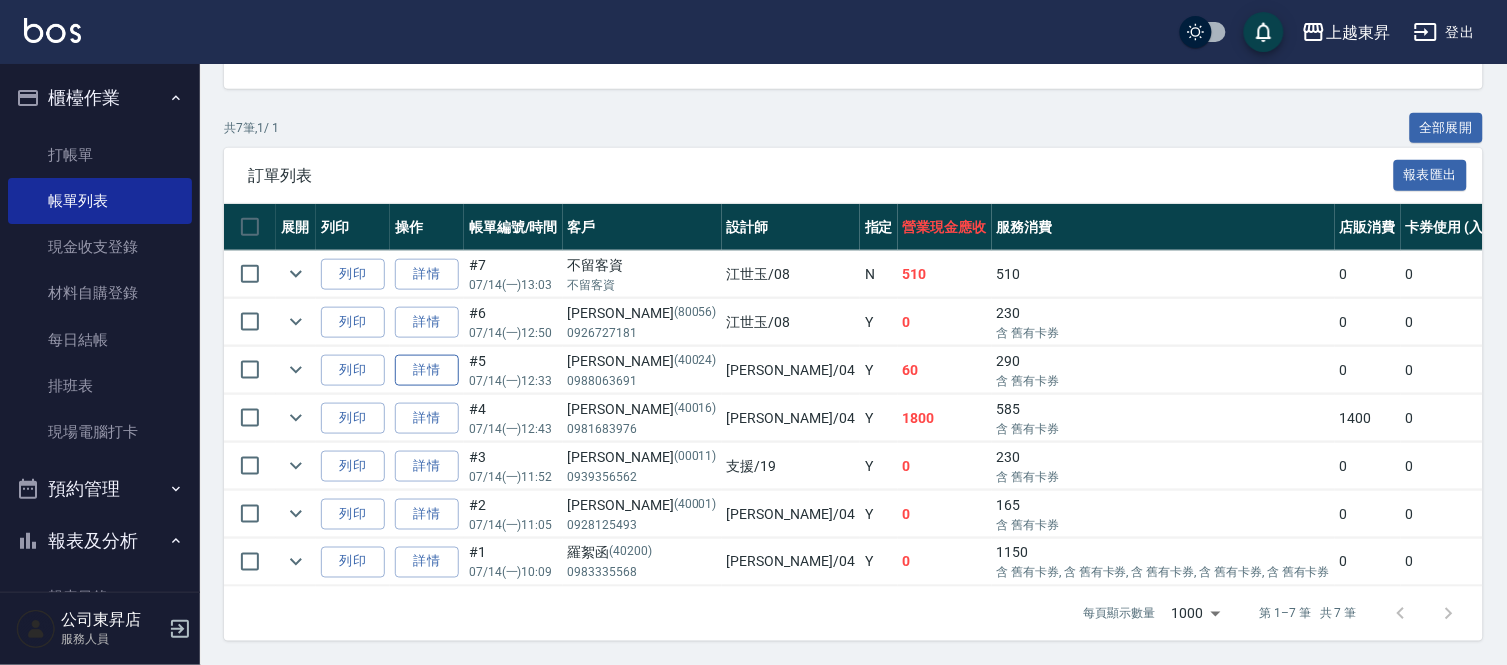 click on "詳情" at bounding box center [427, 370] 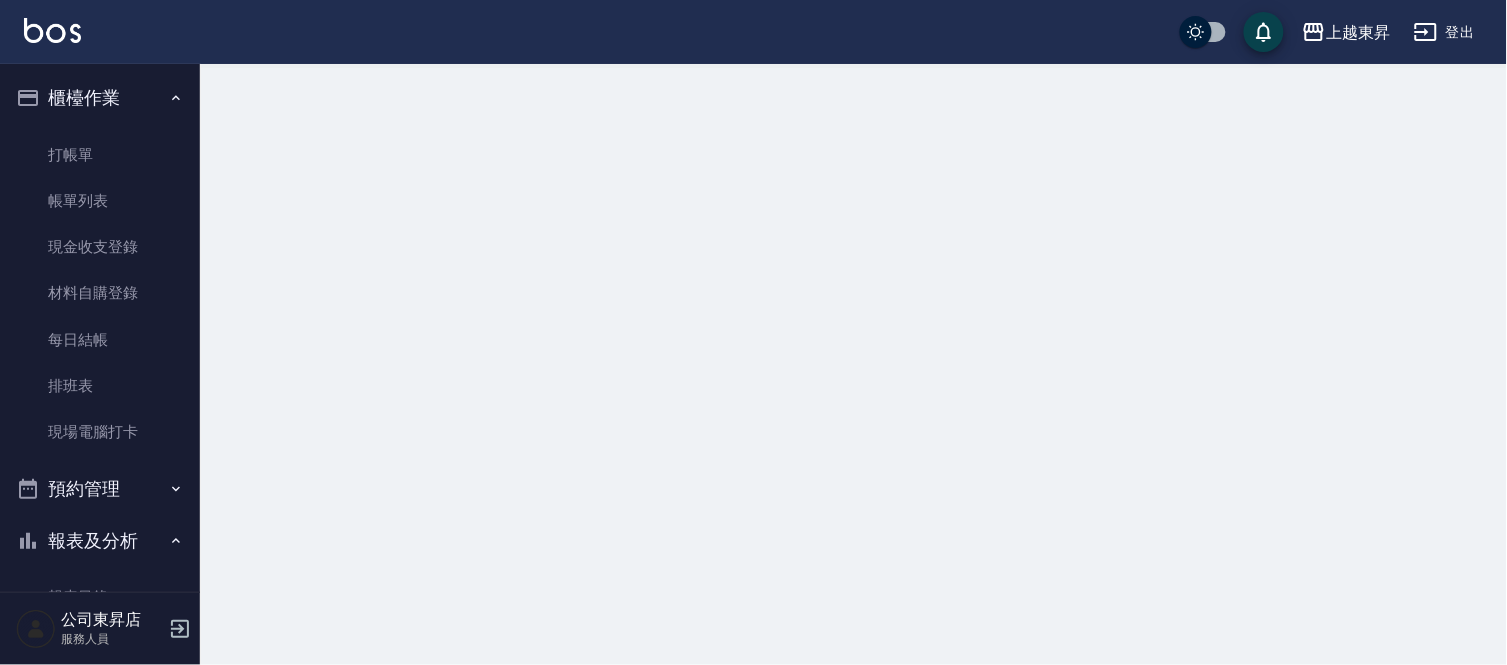 scroll, scrollTop: 0, scrollLeft: 0, axis: both 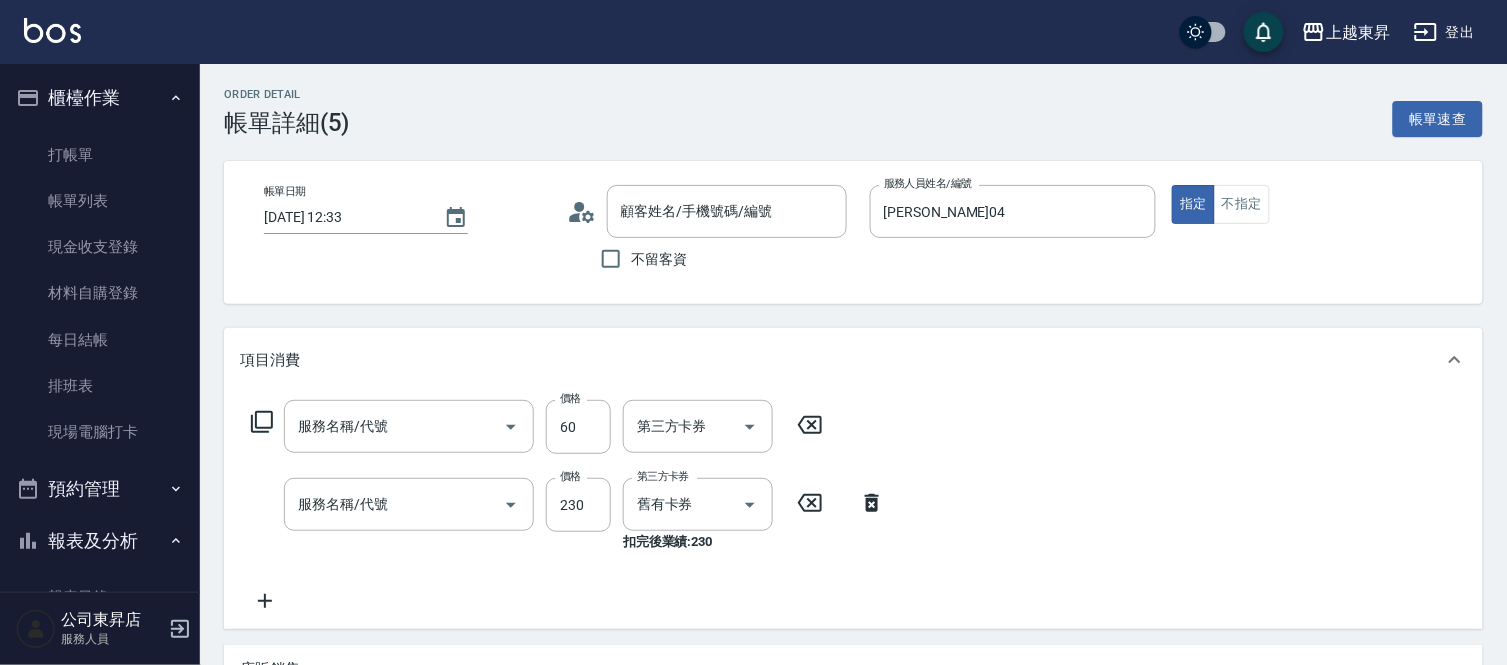 type on "[DATE] 12:33" 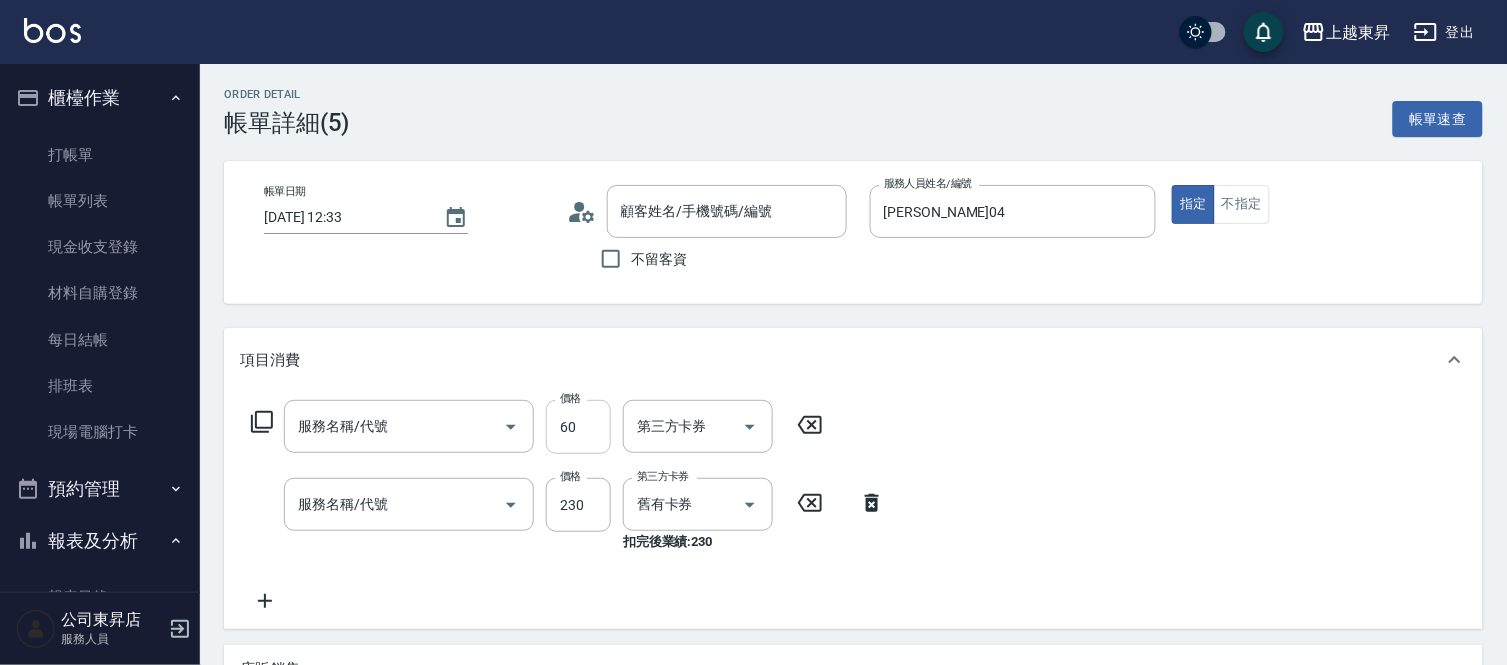 type on "勞水(805)" 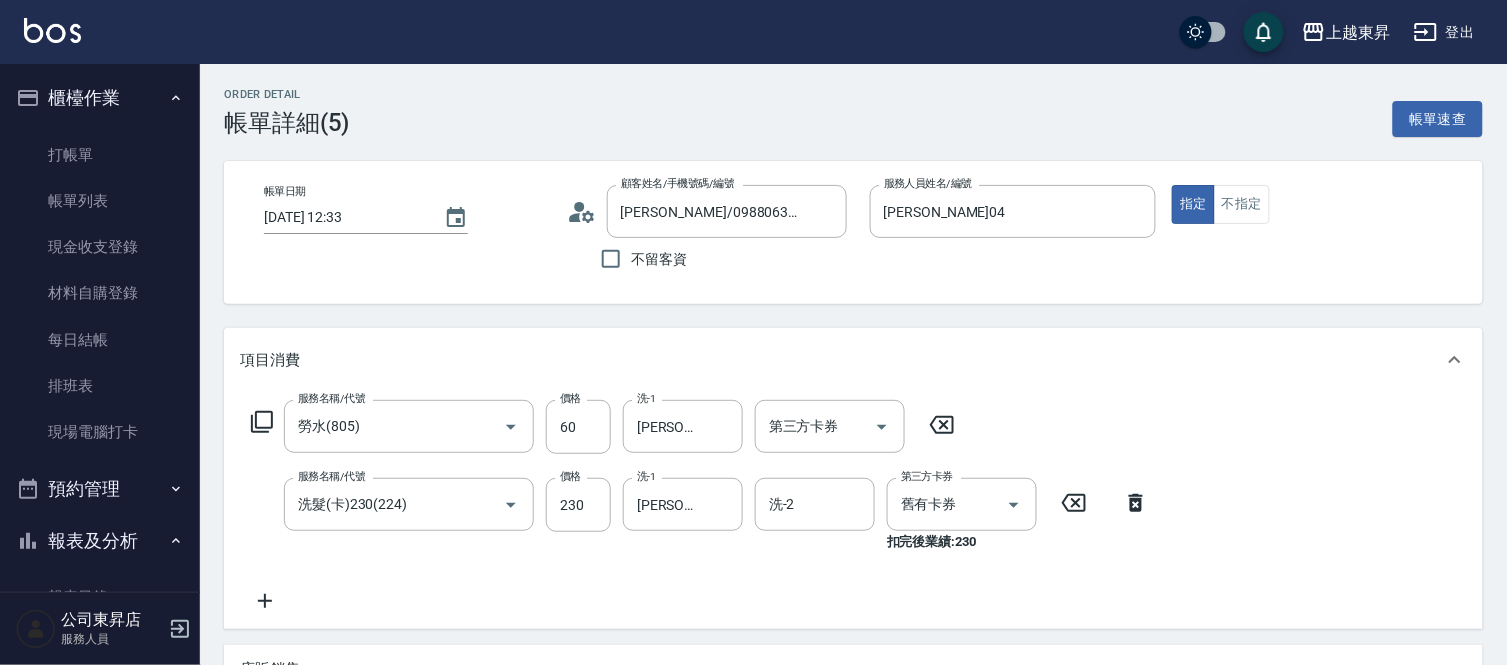 type on "[PERSON_NAME]/0988063691/40024" 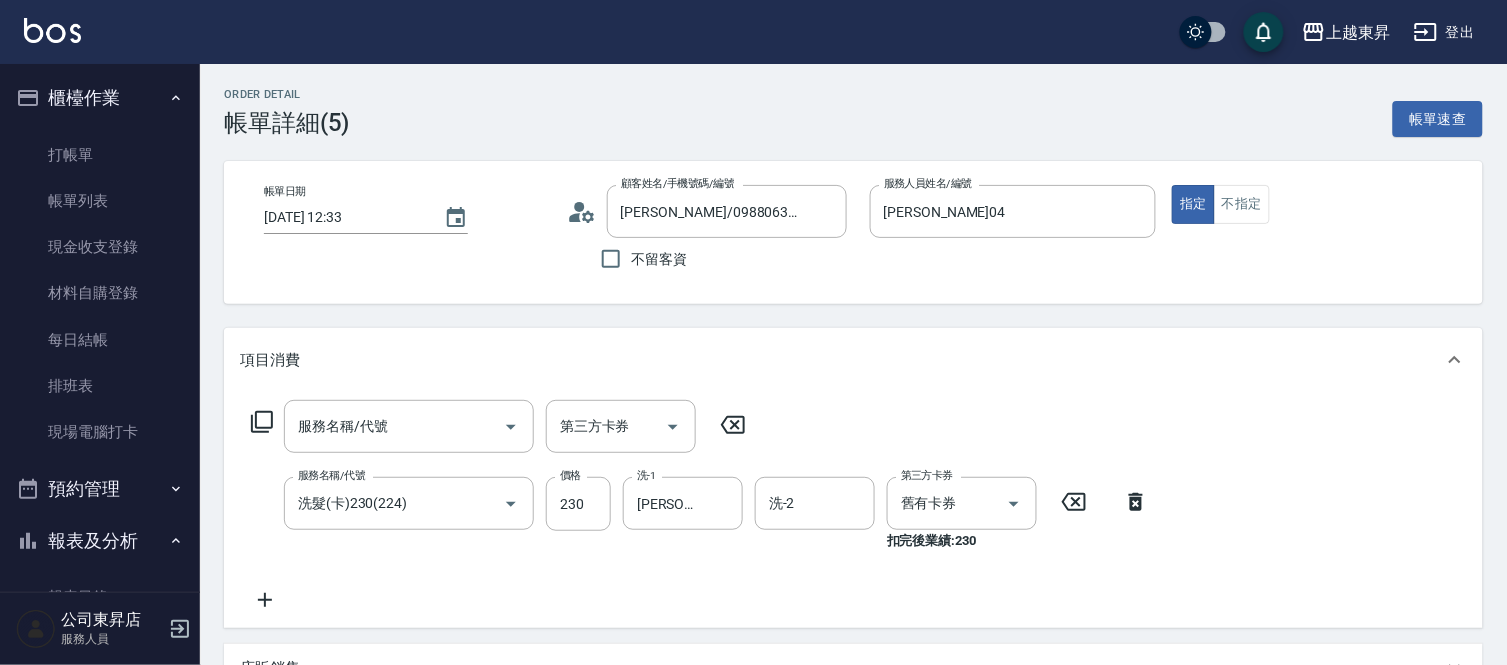 scroll, scrollTop: 444, scrollLeft: 0, axis: vertical 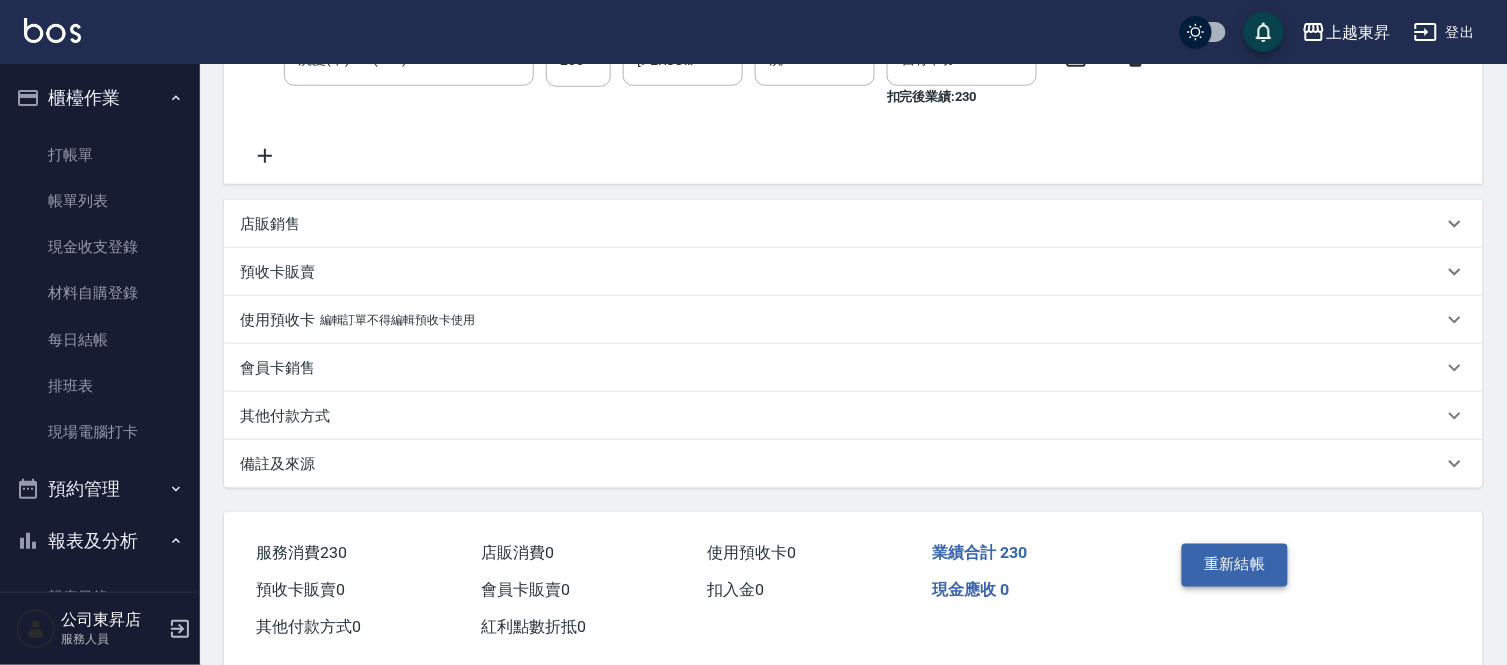 click on "重新結帳" at bounding box center [1235, 565] 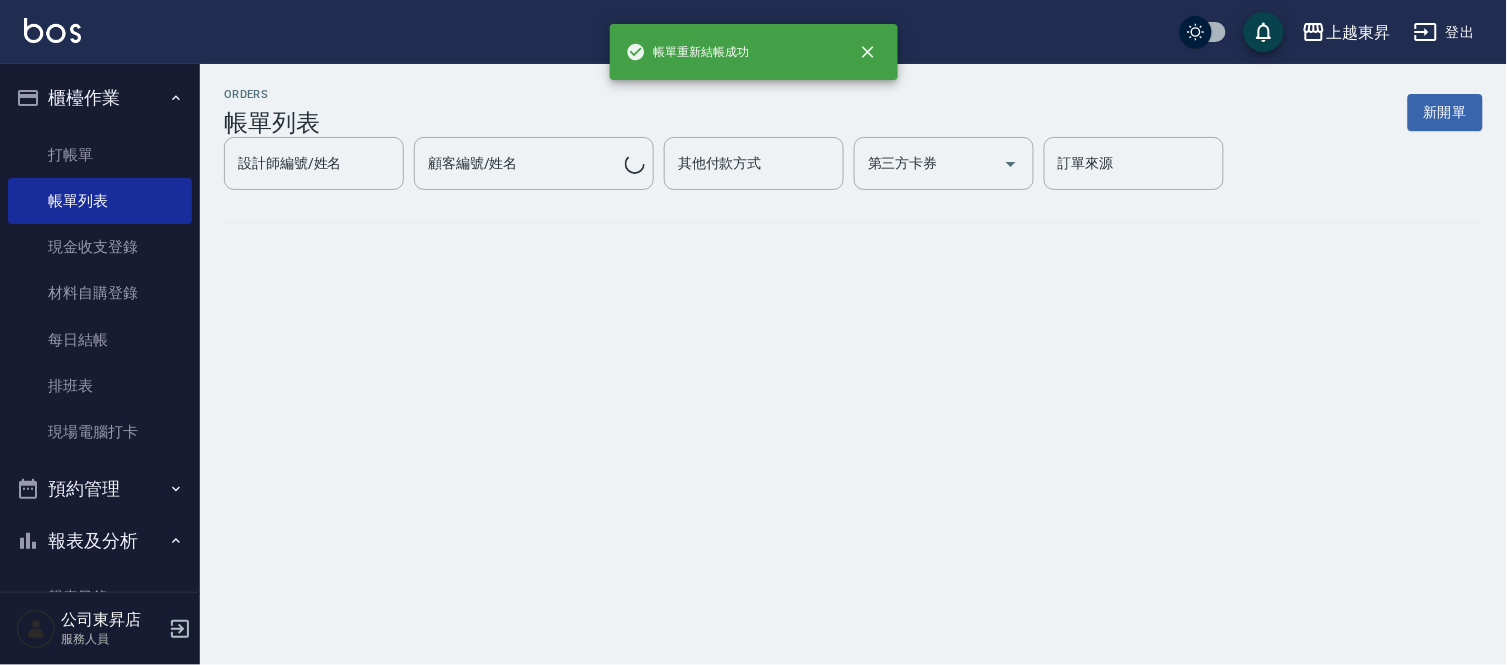 scroll, scrollTop: 0, scrollLeft: 0, axis: both 